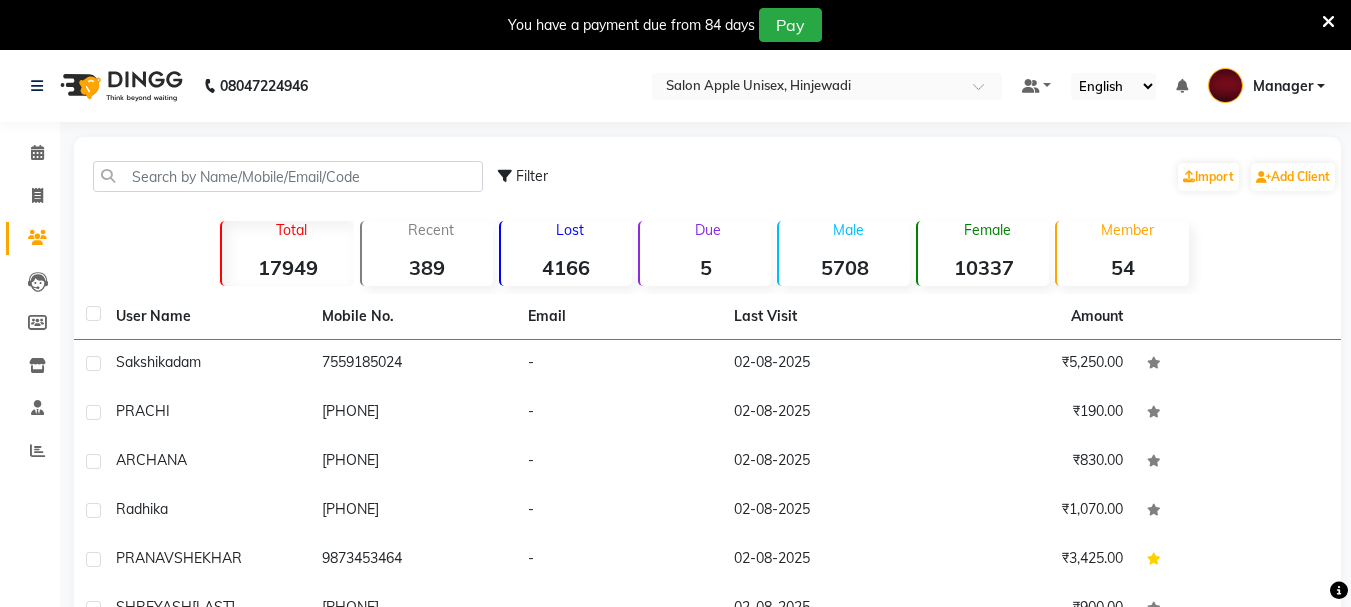 scroll, scrollTop: 0, scrollLeft: 0, axis: both 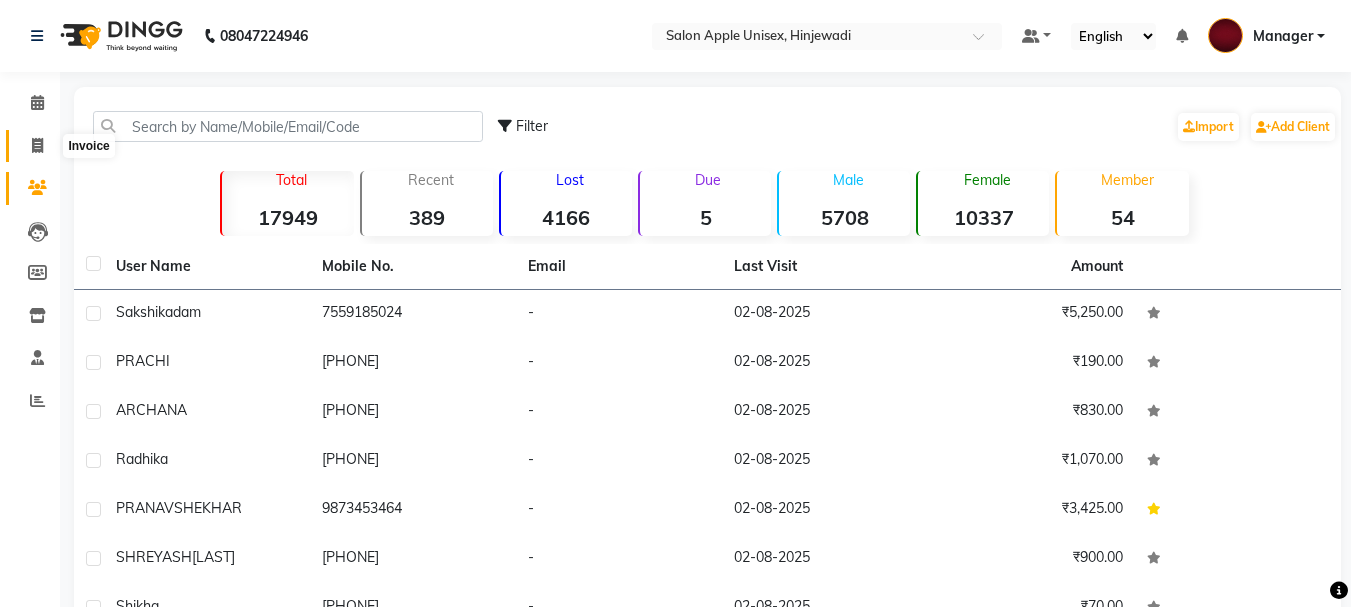 click 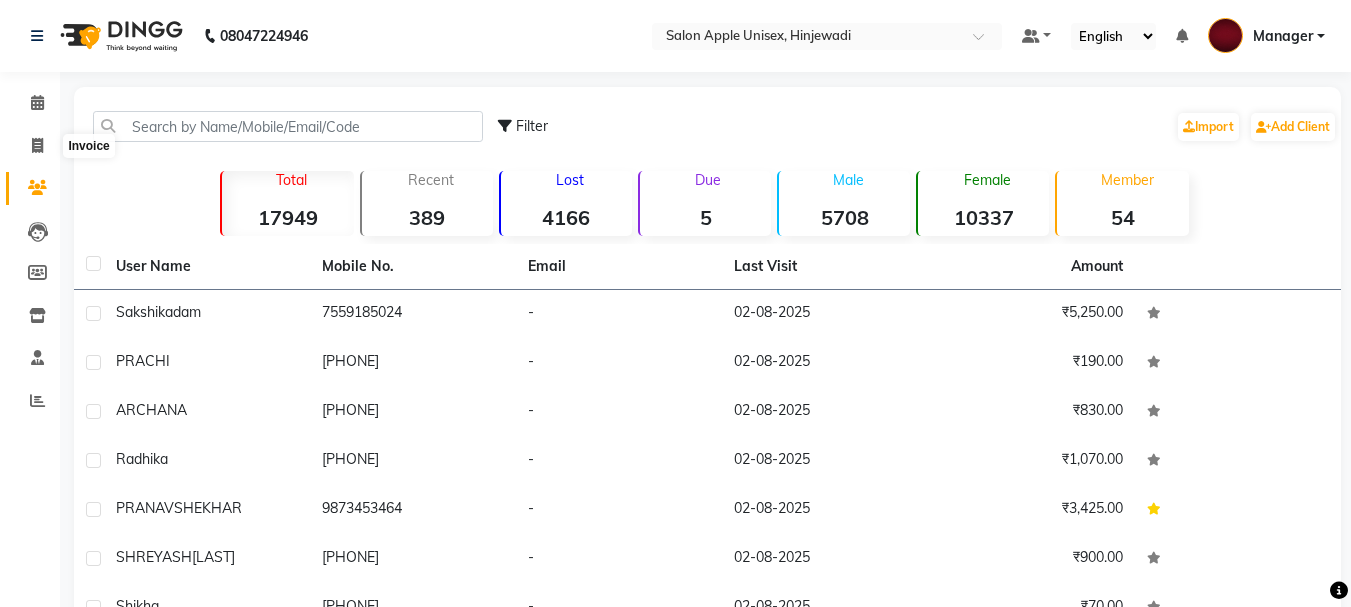select on "service" 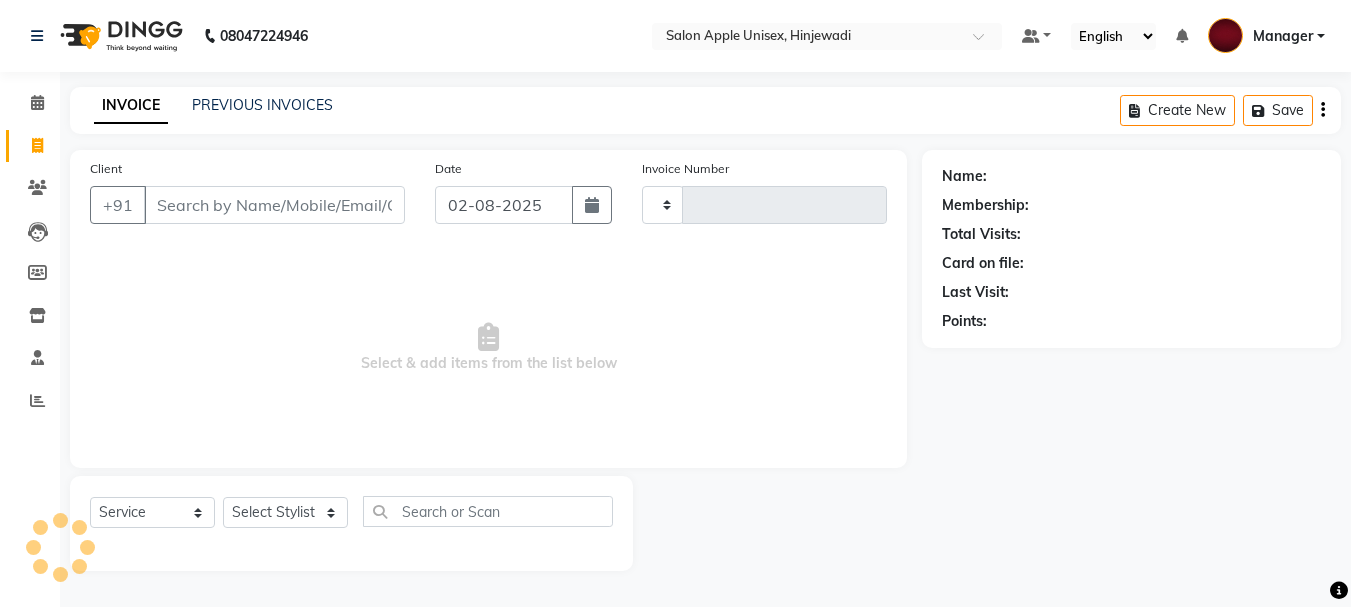 type on "0726" 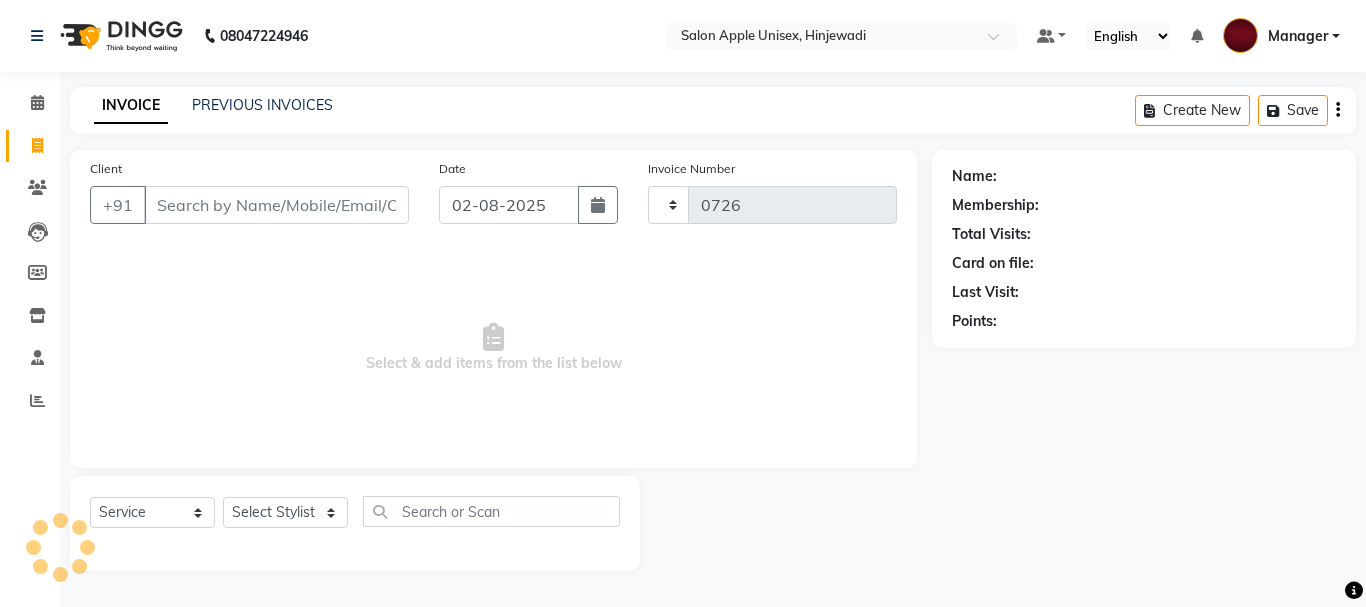 select on "112" 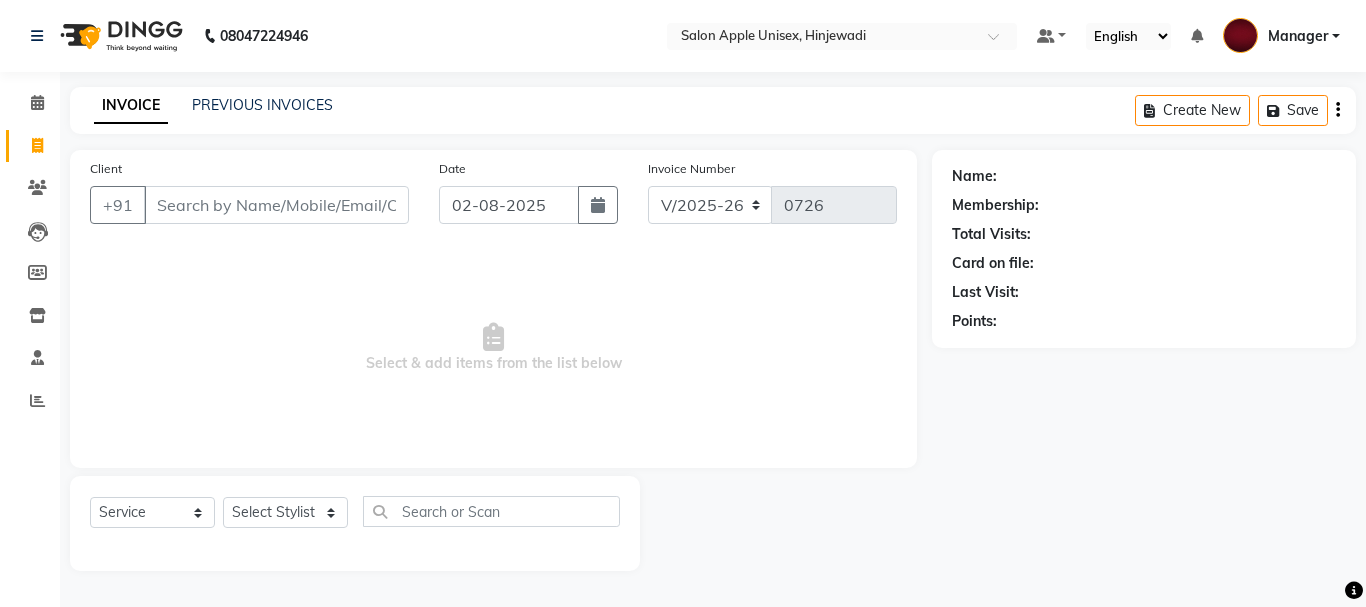 click on "Client" at bounding box center [276, 205] 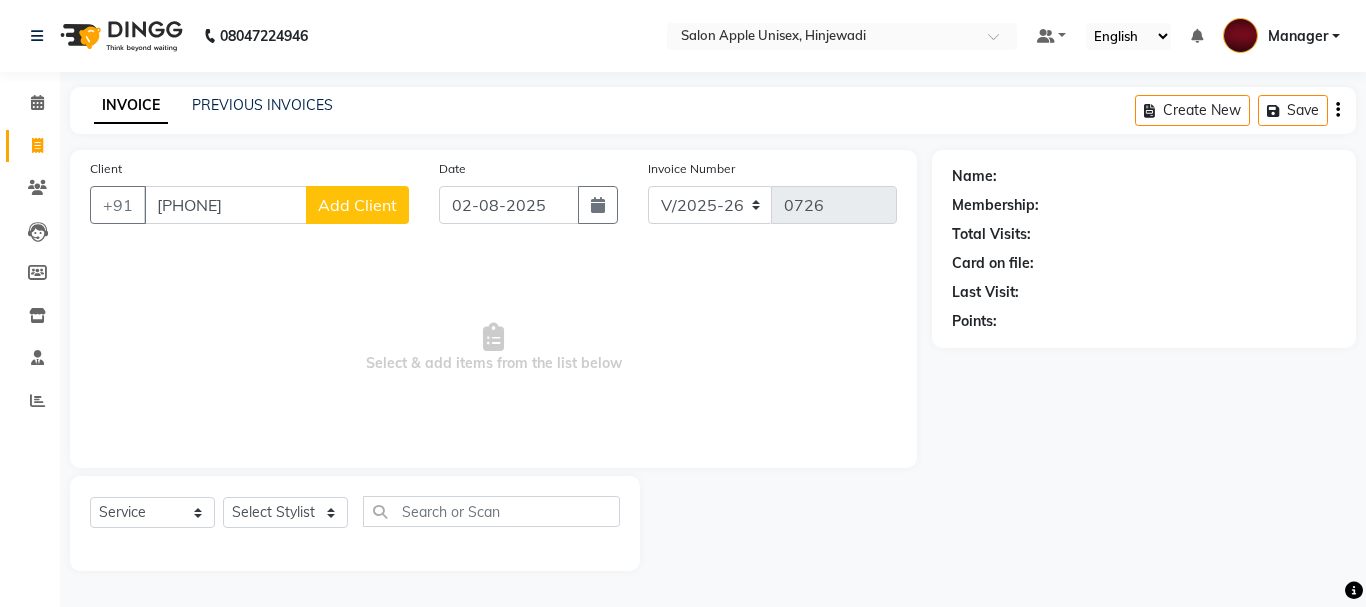 type on "[PHONE]" 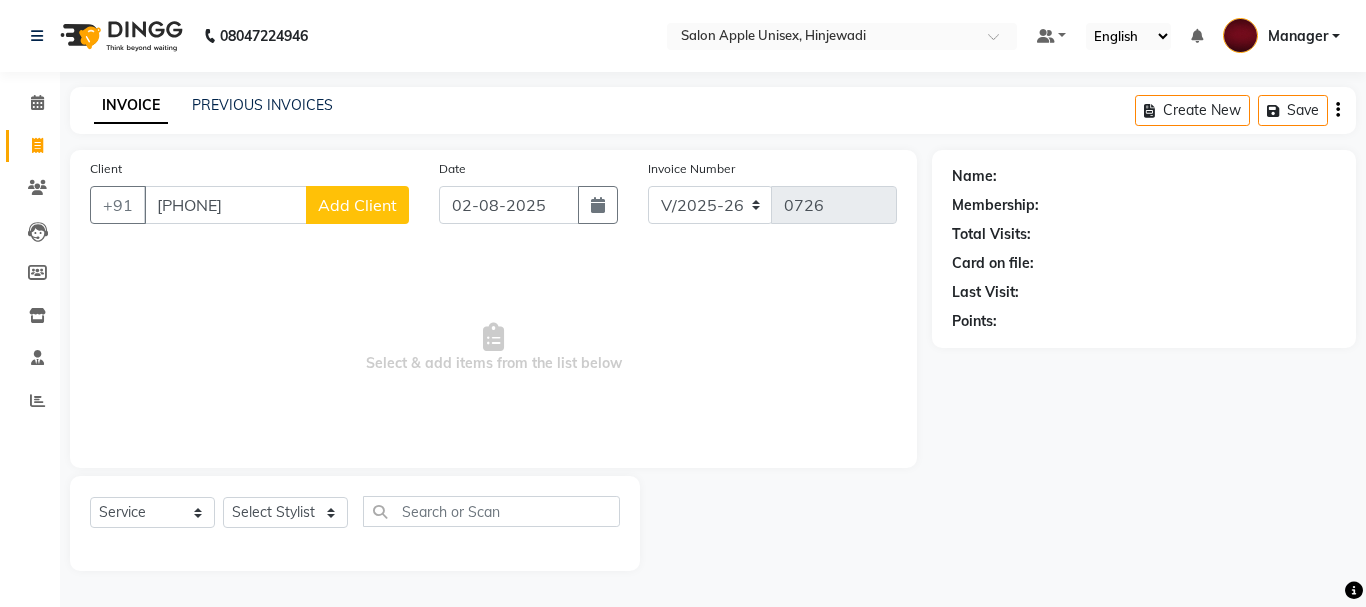 select on "22" 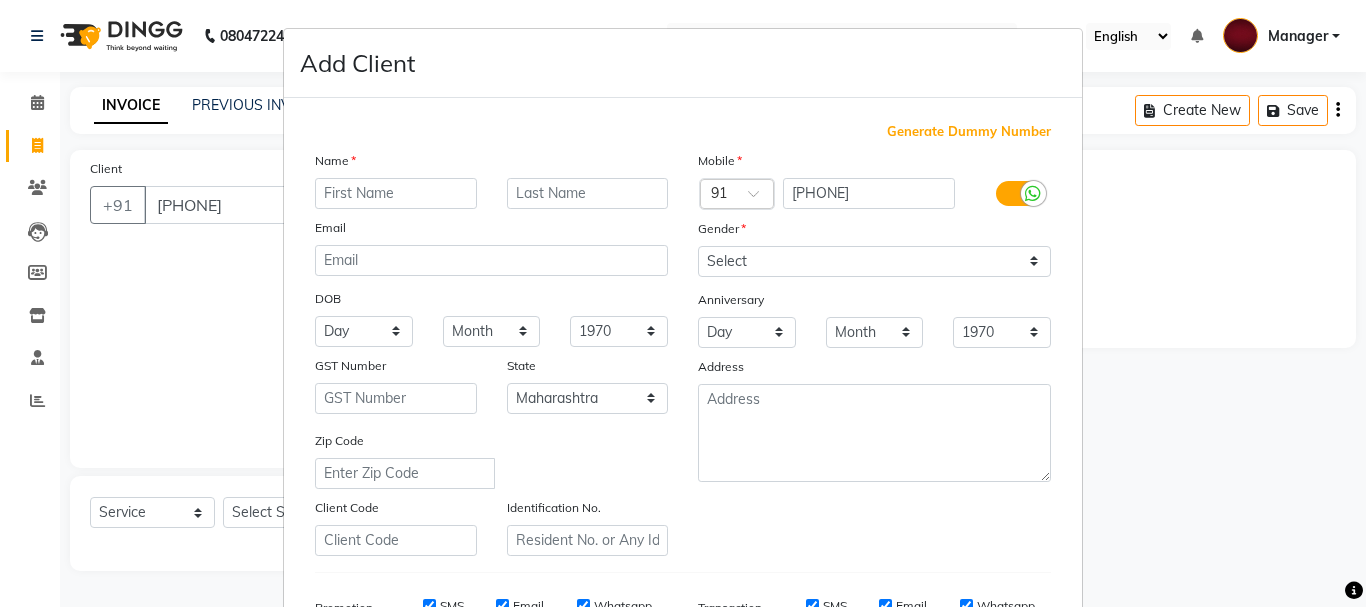 click at bounding box center [396, 193] 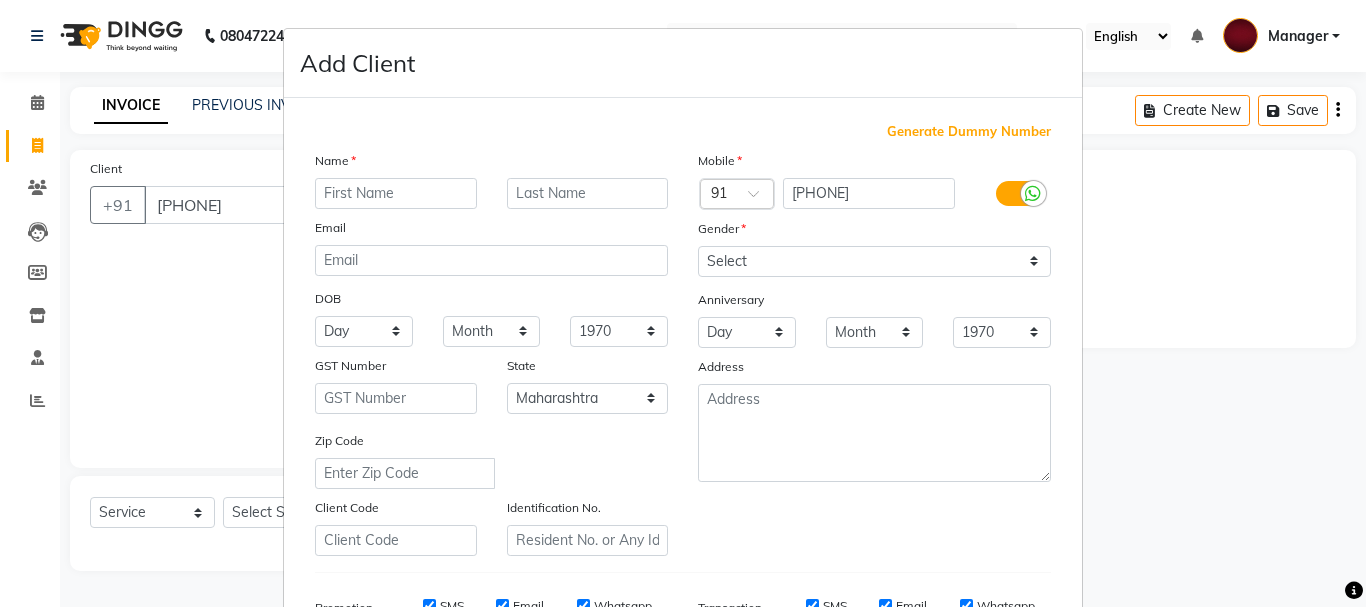 type on "s" 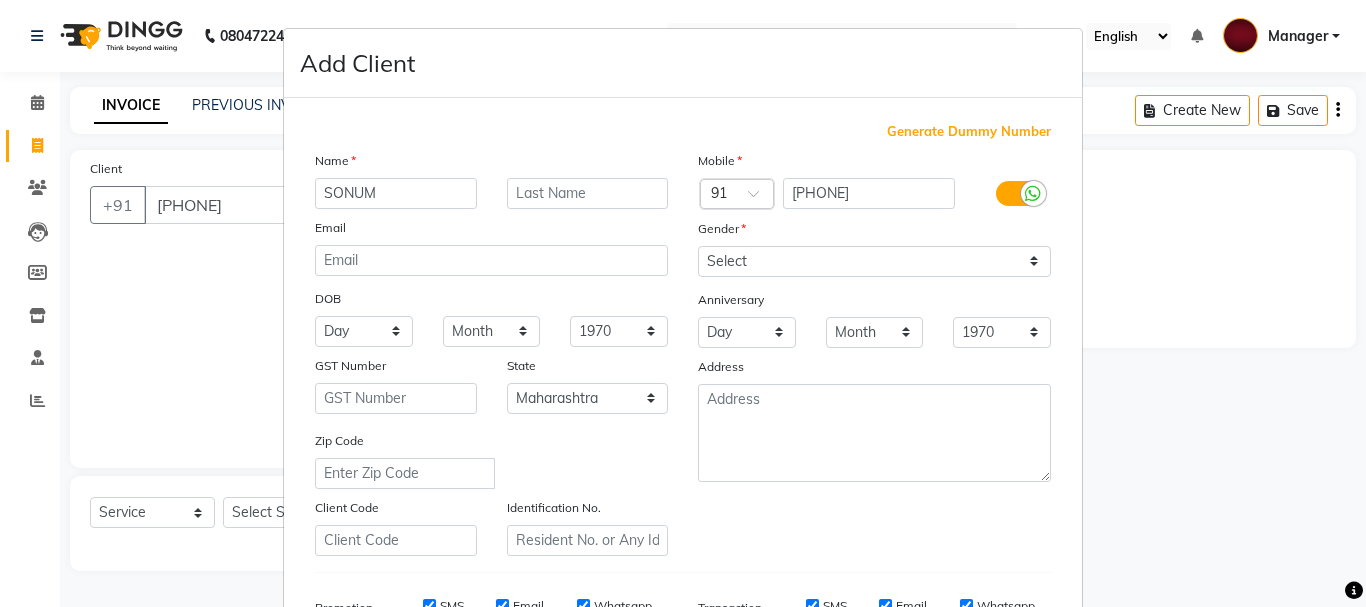 type on "SONUM" 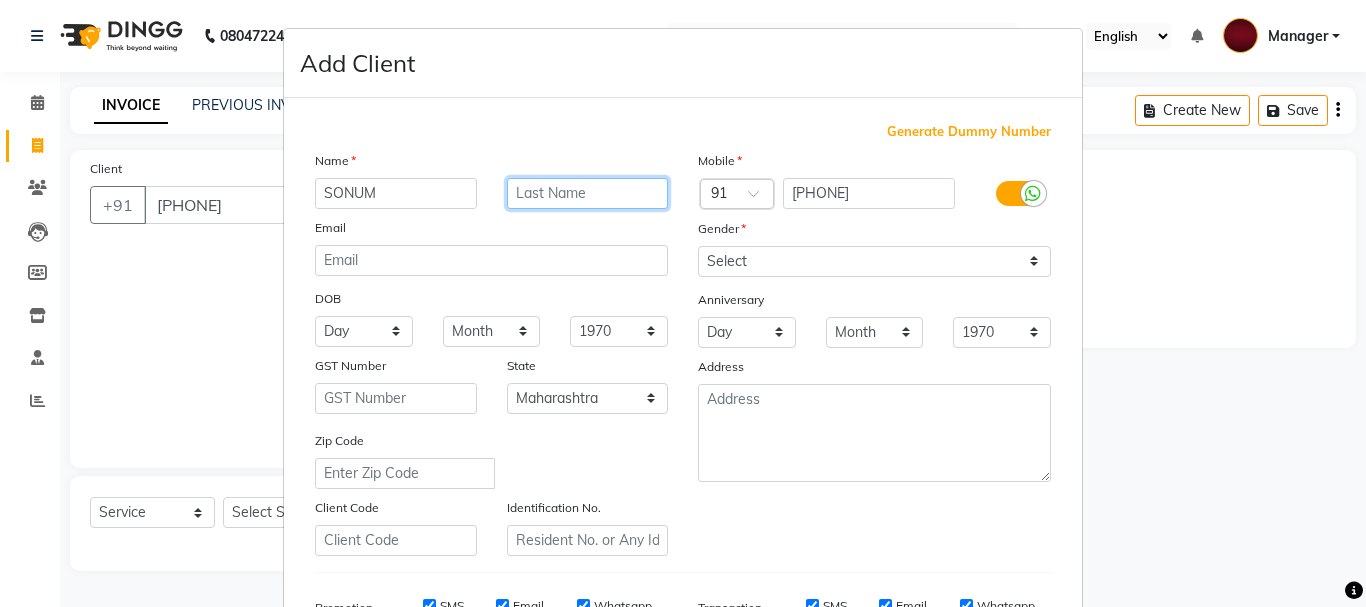 click at bounding box center (588, 193) 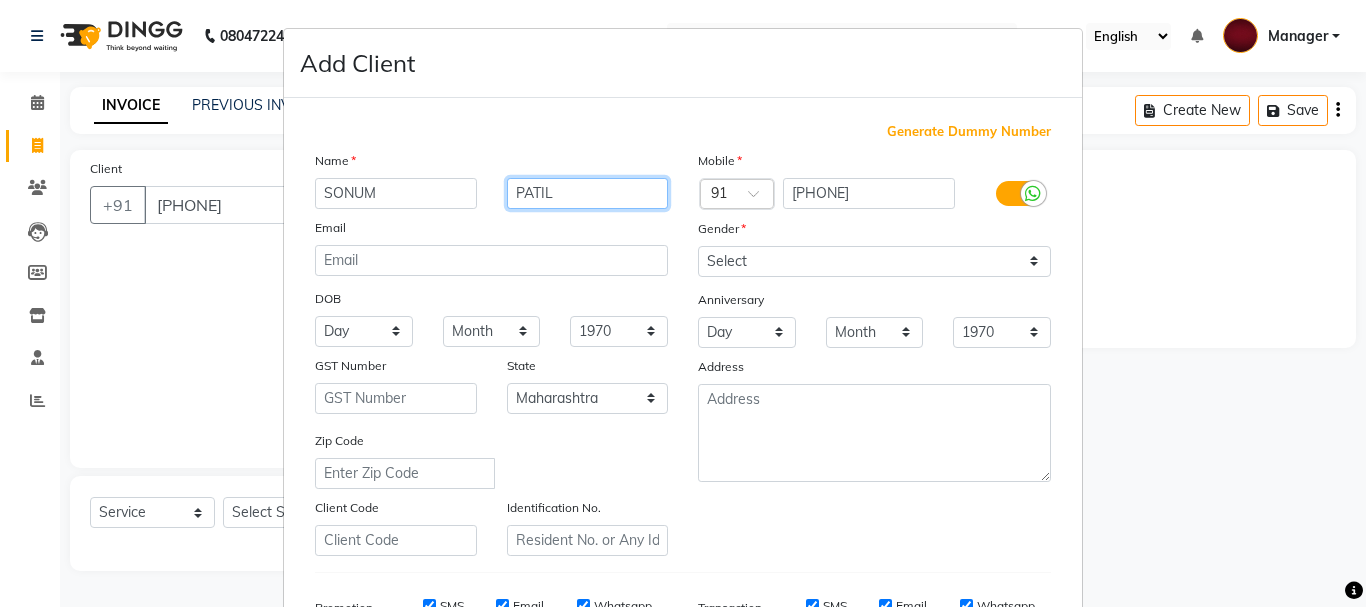 type on "PATIL" 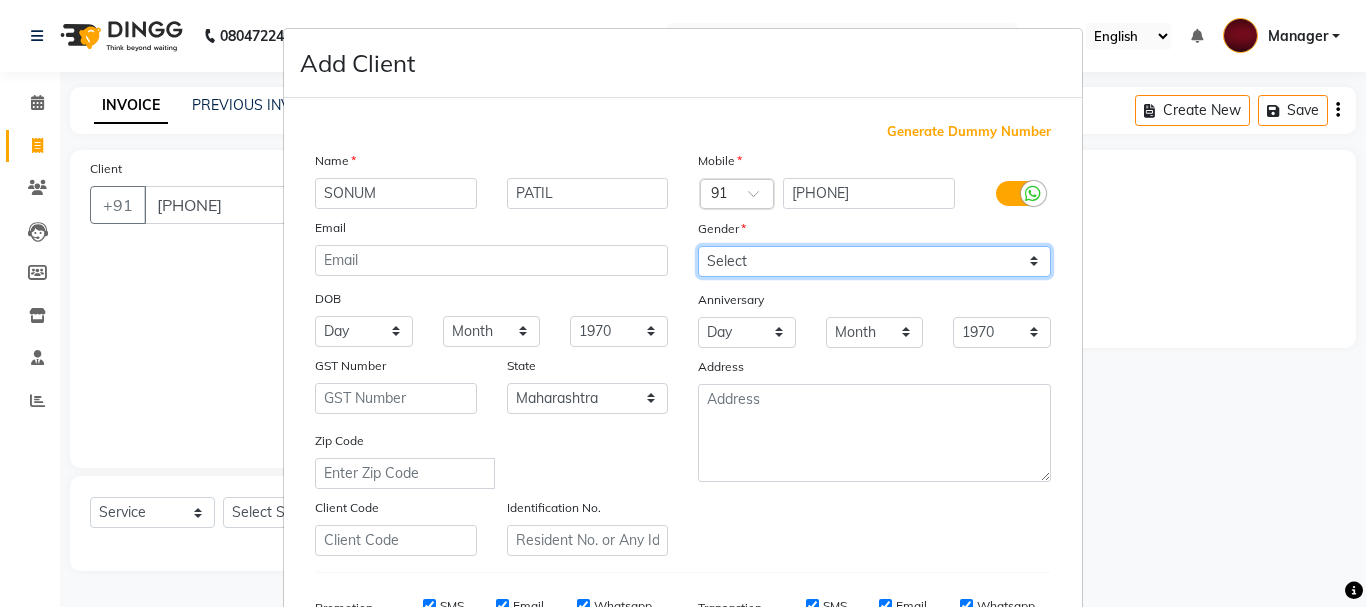 click on "Select Male Female Other Prefer Not To Say" at bounding box center [874, 261] 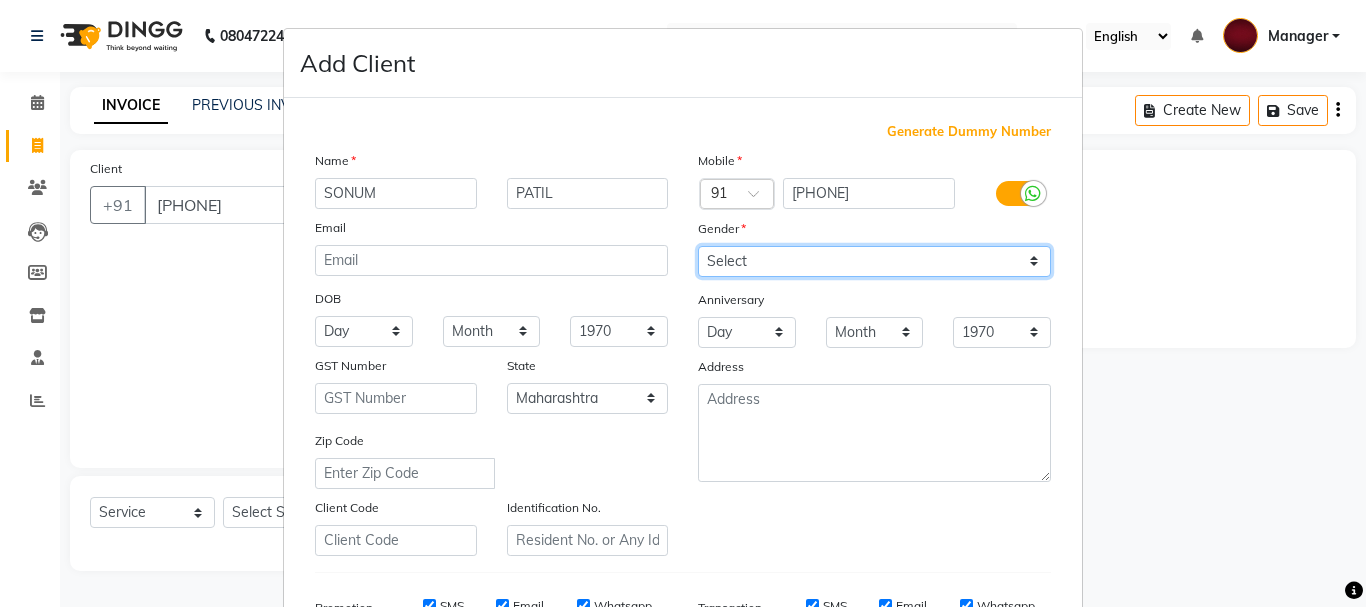 select on "female" 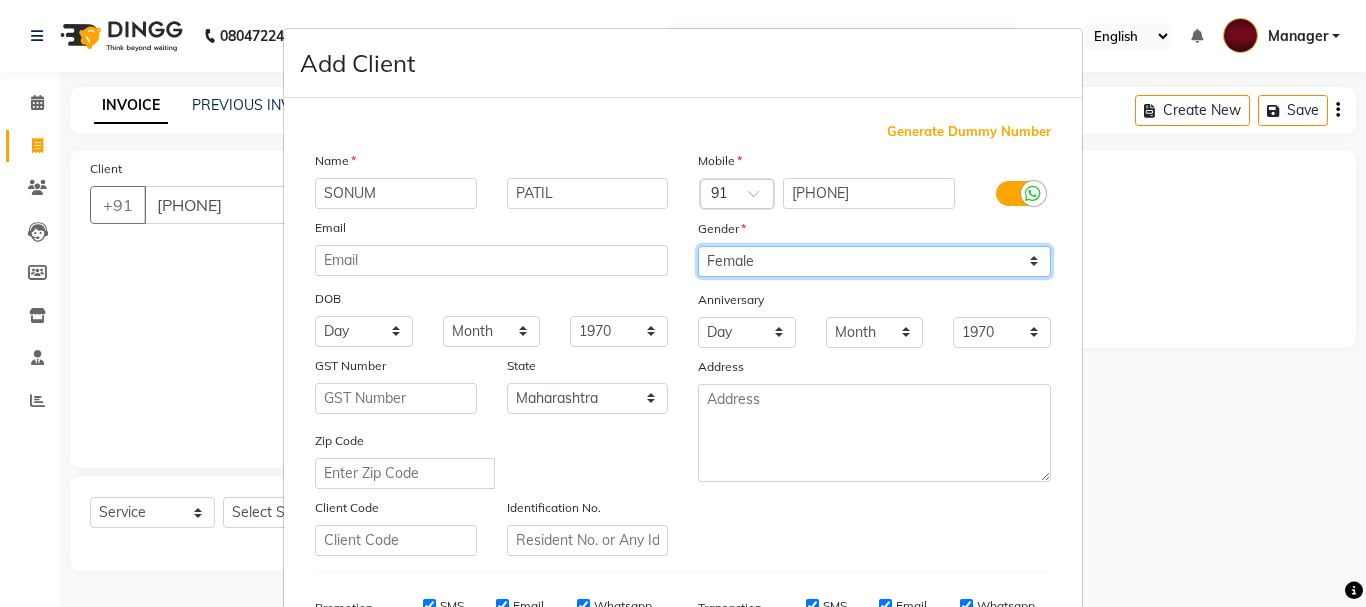 click on "Select Male Female Other Prefer Not To Say" at bounding box center [874, 261] 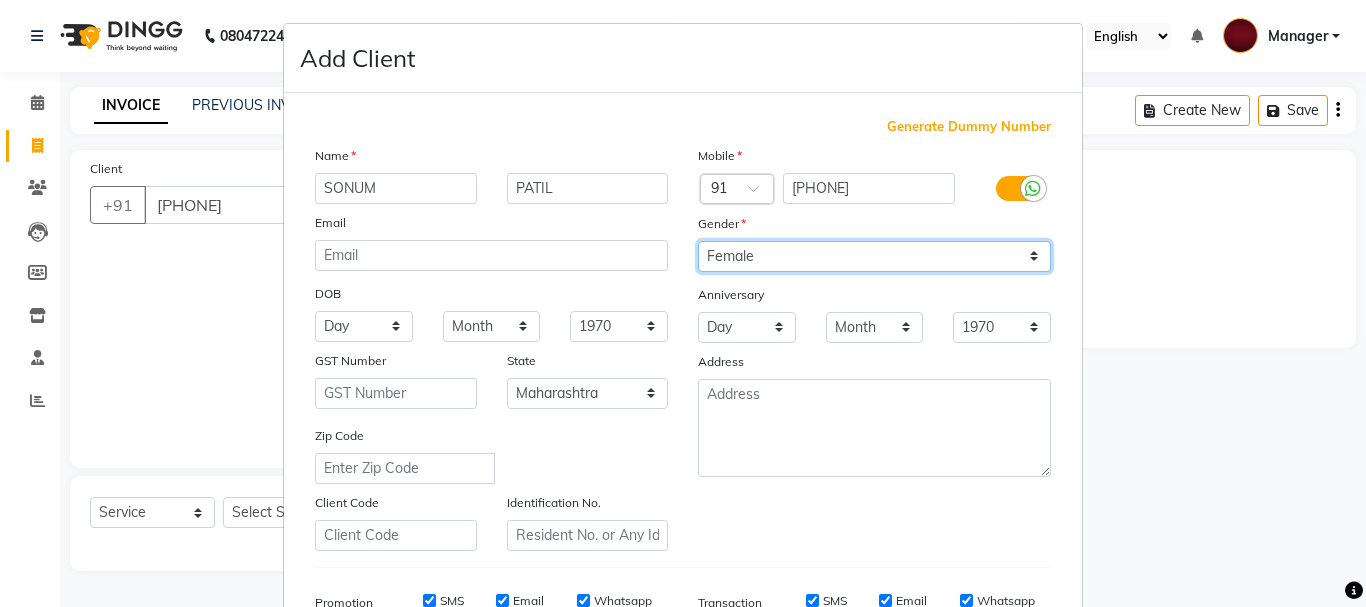scroll, scrollTop: 0, scrollLeft: 0, axis: both 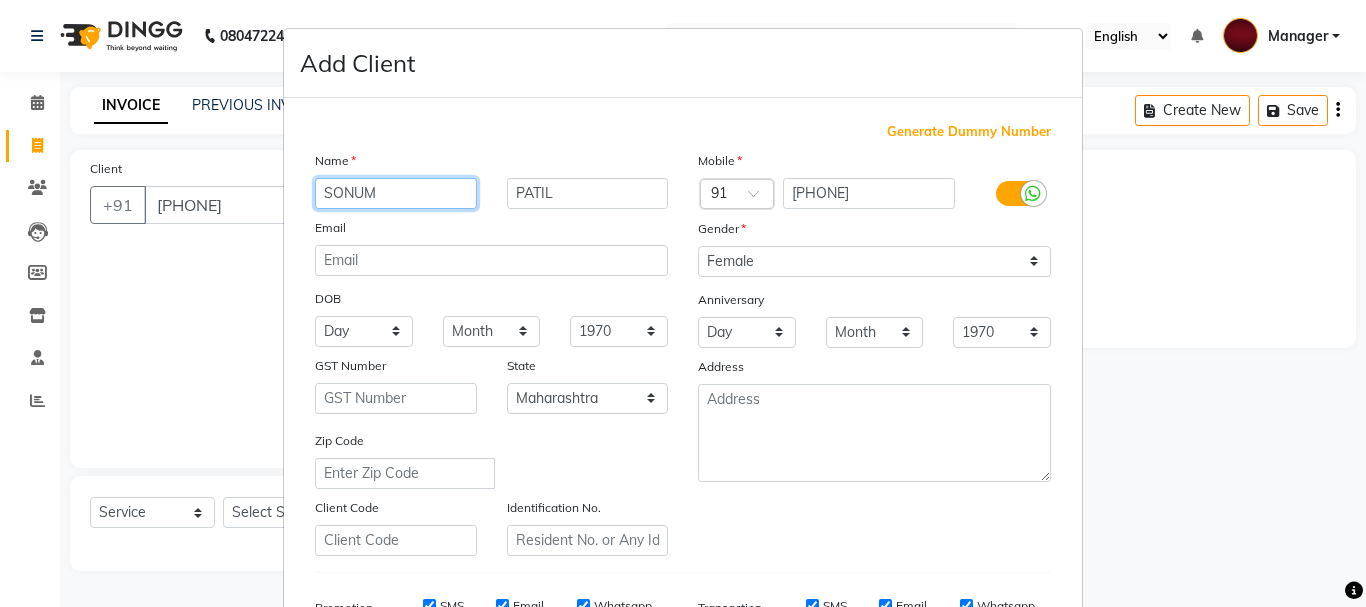 click on "SONUM" at bounding box center [396, 193] 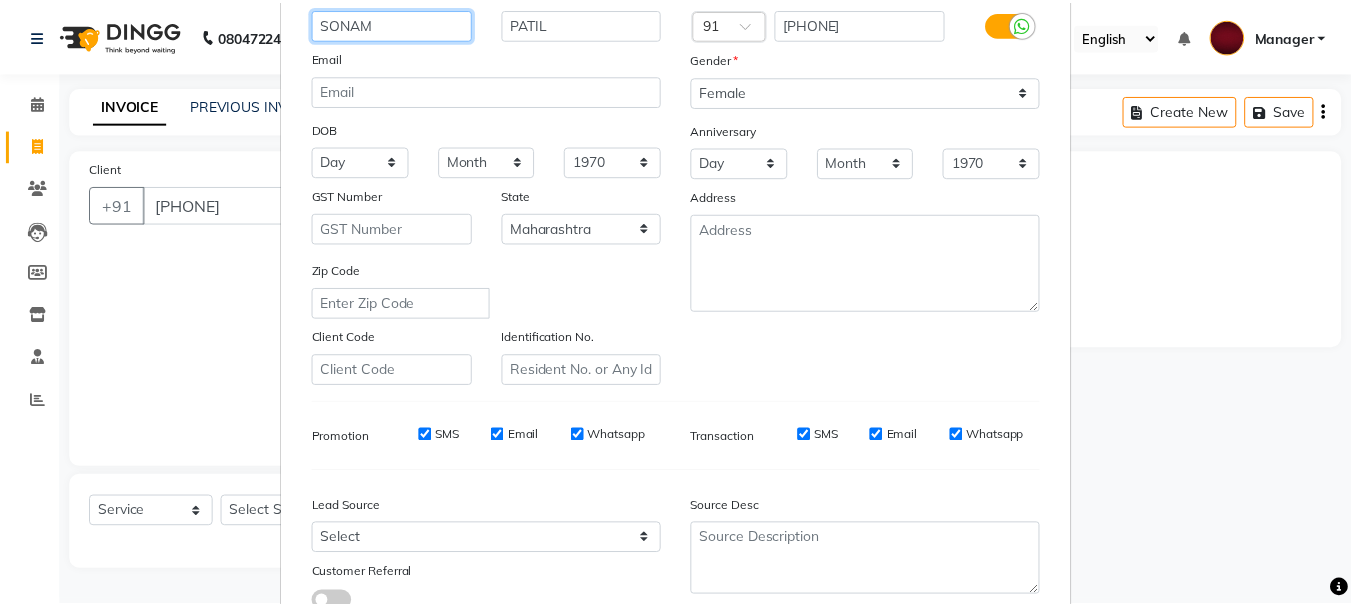 scroll, scrollTop: 316, scrollLeft: 0, axis: vertical 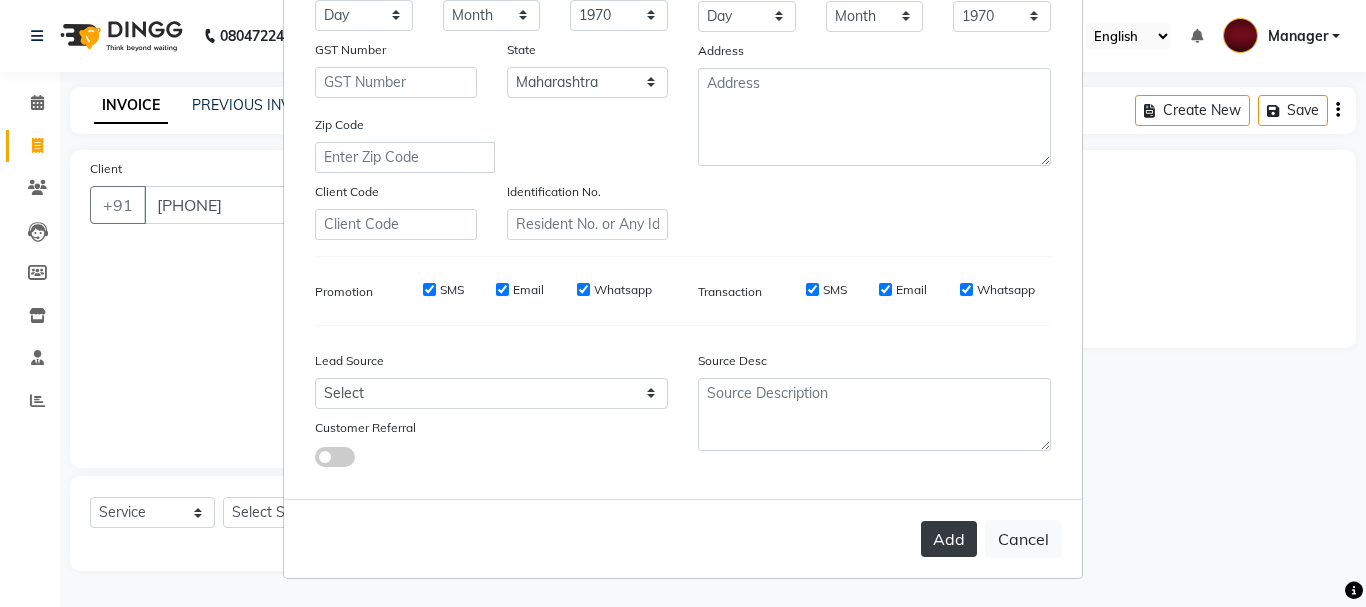 type on "SONAM" 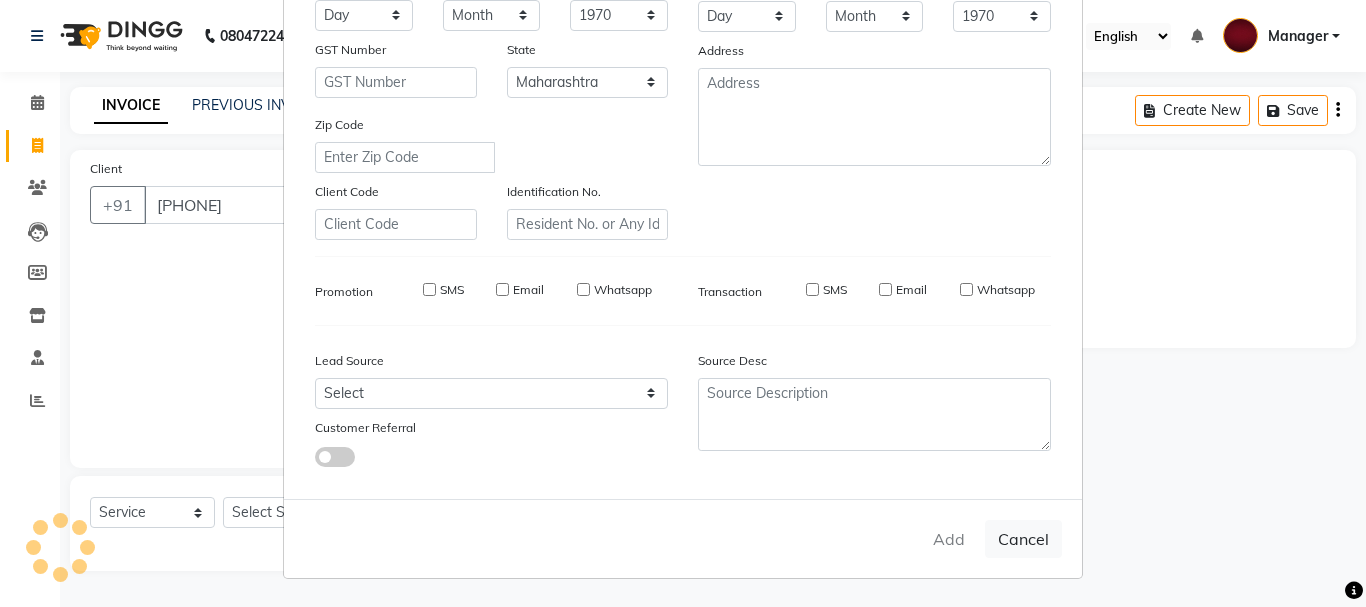 type 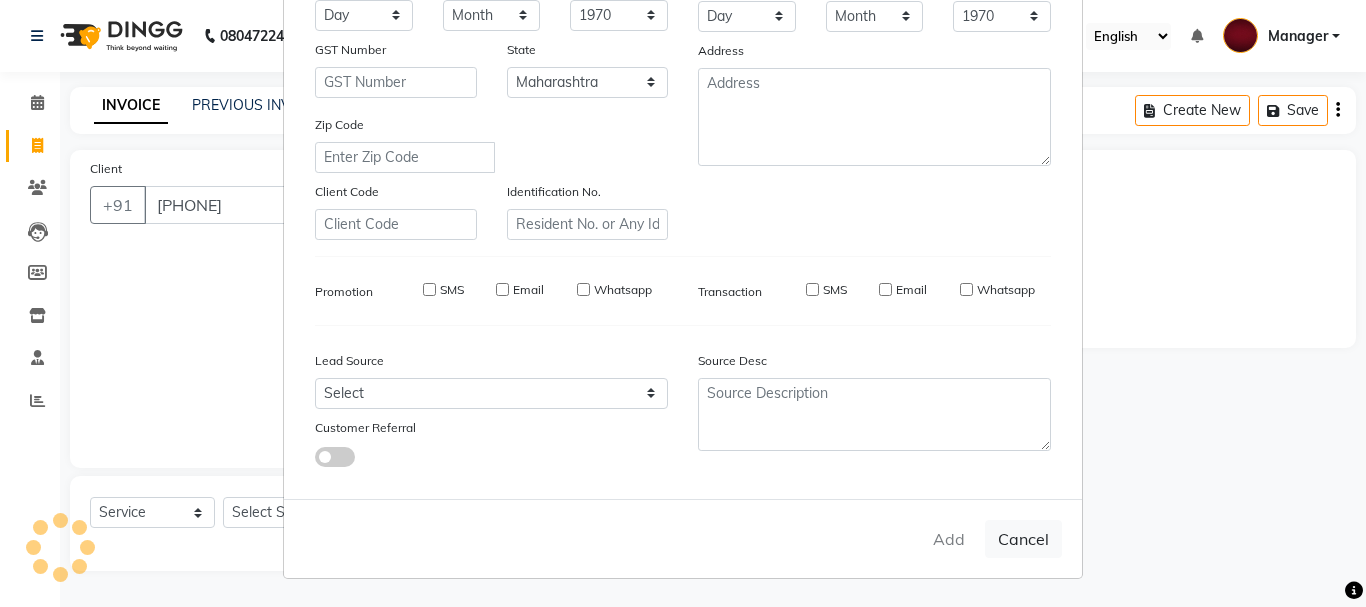 select 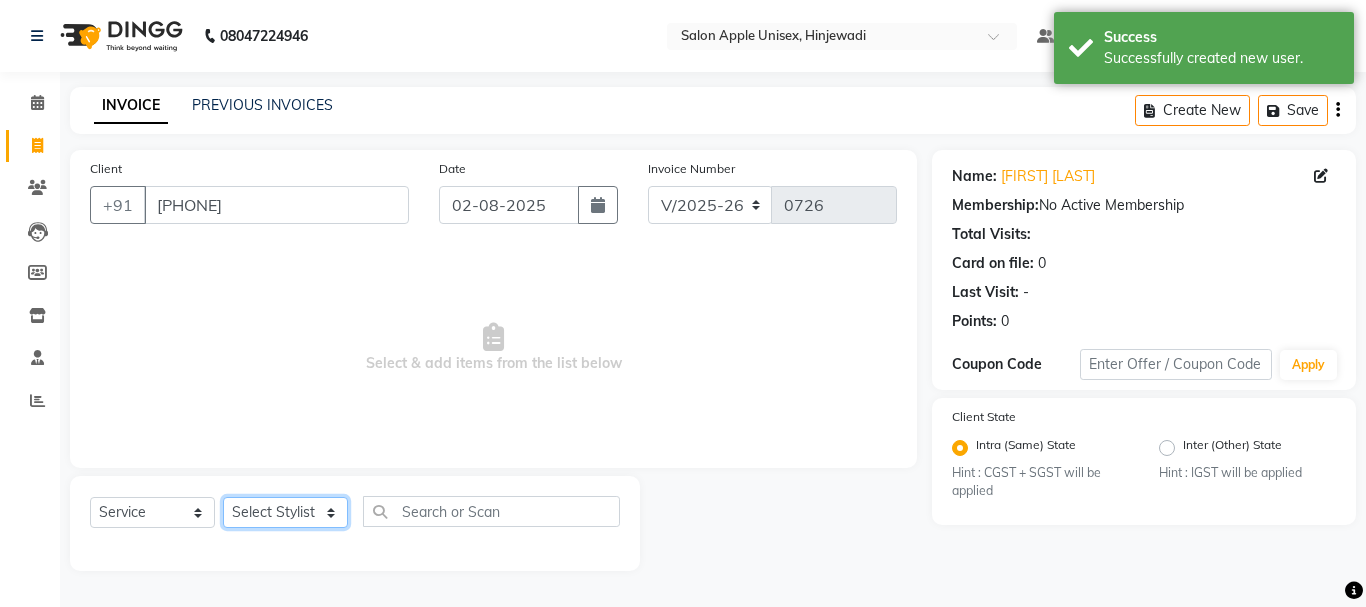 click on "Select Stylist Dilip(Owner) Manager Manisha (Owner) [FIRST] [LAST] Sanjana Suyog Pansare Santosh Tejashri Pradip Kamble" 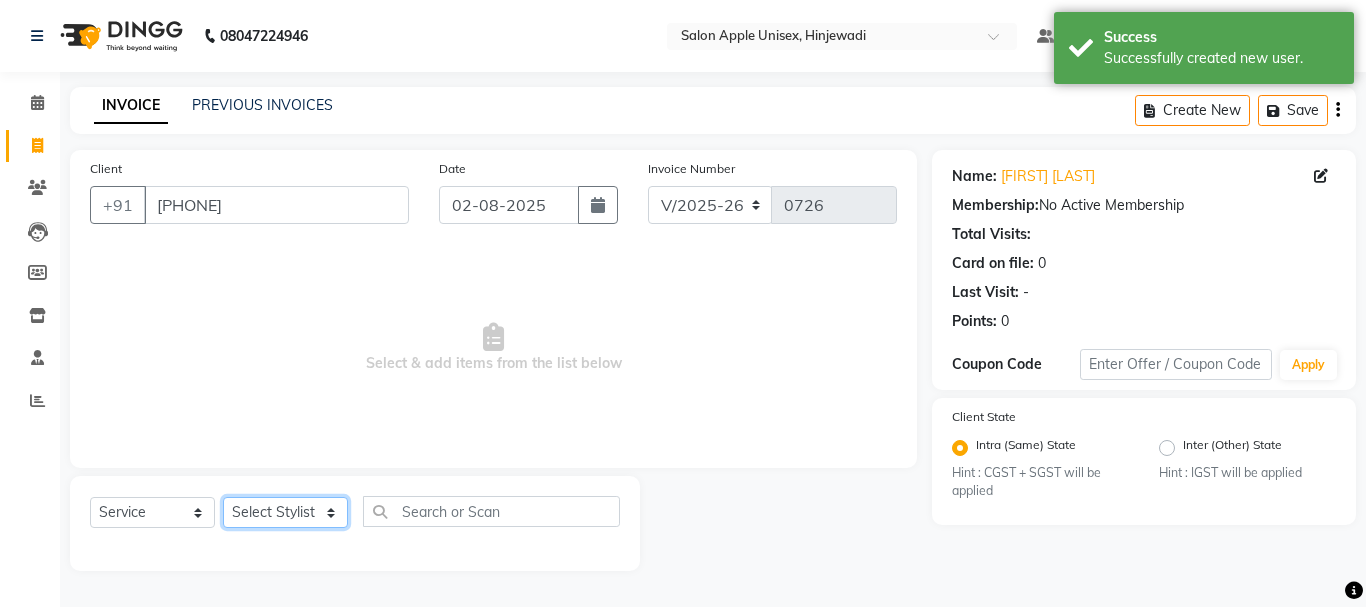 select on "84440" 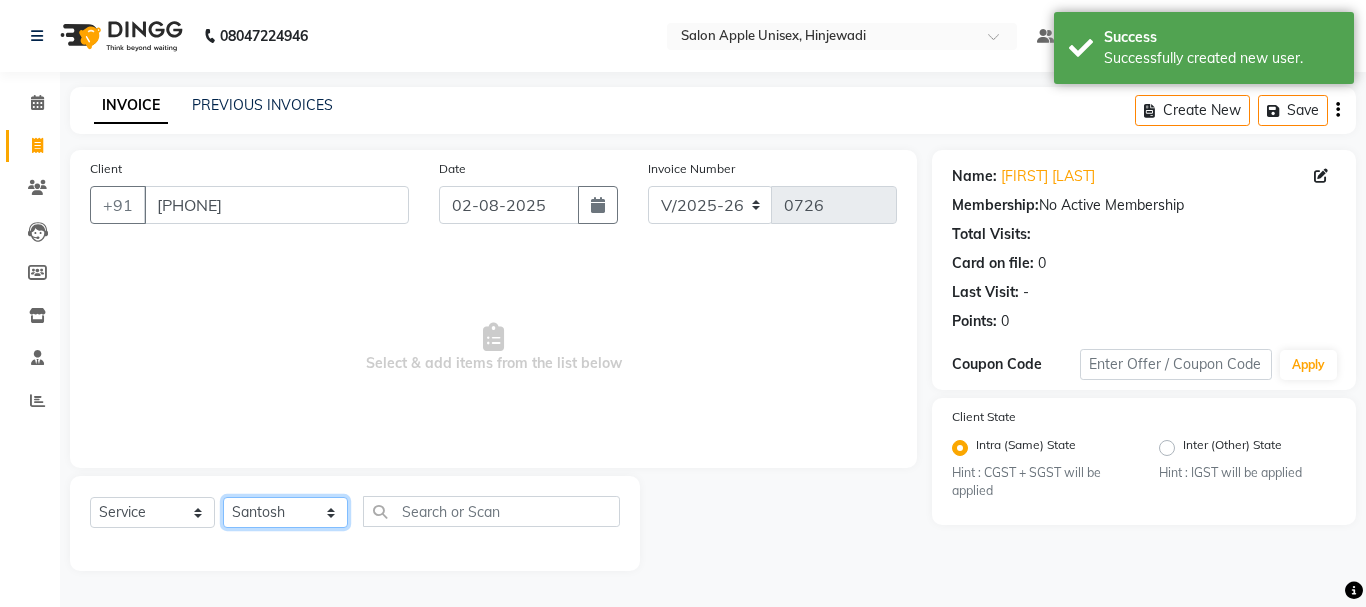 click on "Select Stylist Dilip(Owner) Manager Manisha (Owner) [FIRST] [LAST] Sanjana Suyog Pansare Santosh Tejashri Pradip Kamble" 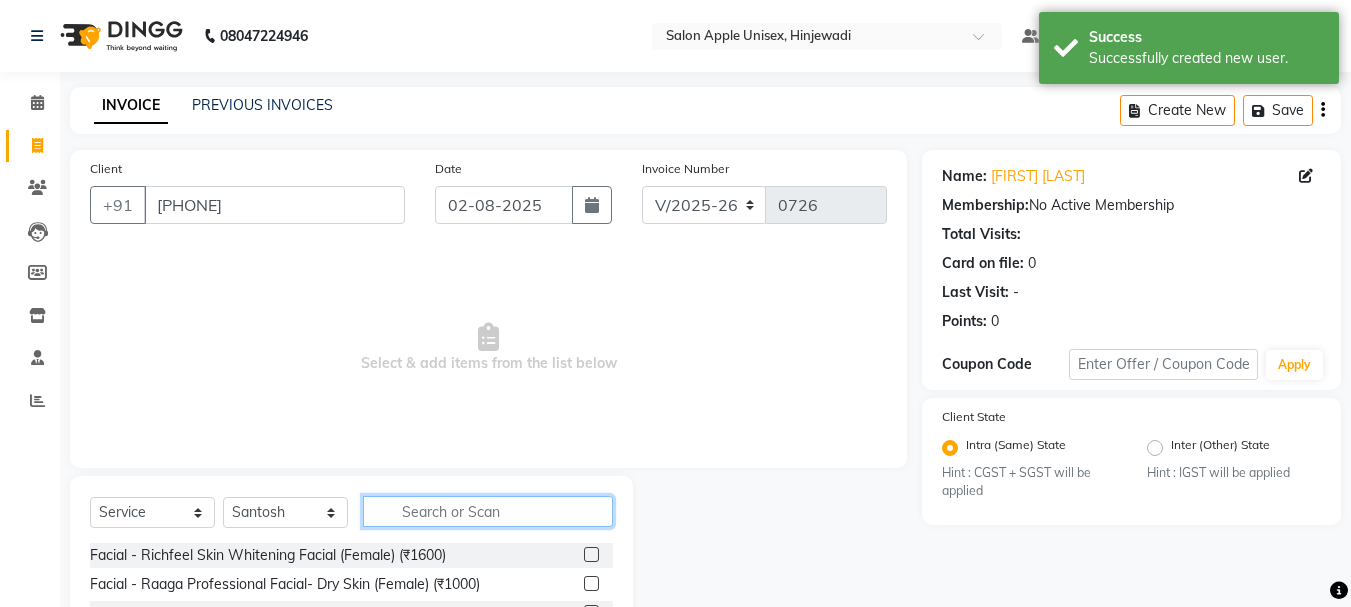 click 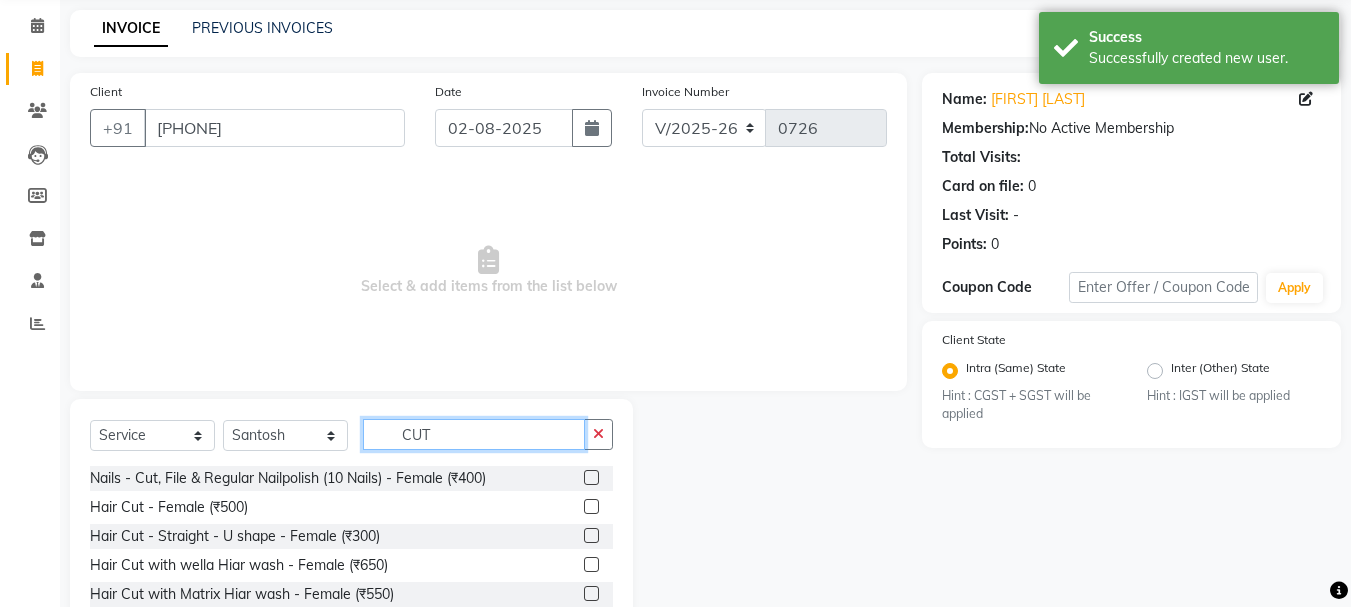 scroll, scrollTop: 194, scrollLeft: 0, axis: vertical 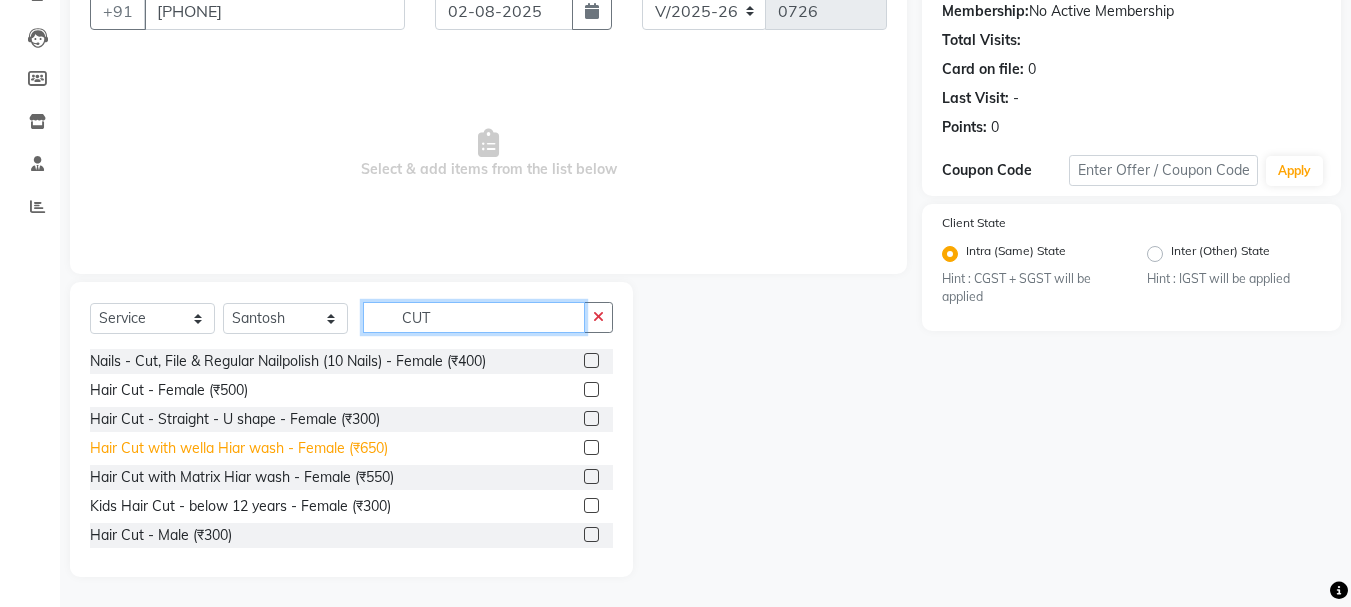 type on "CUT" 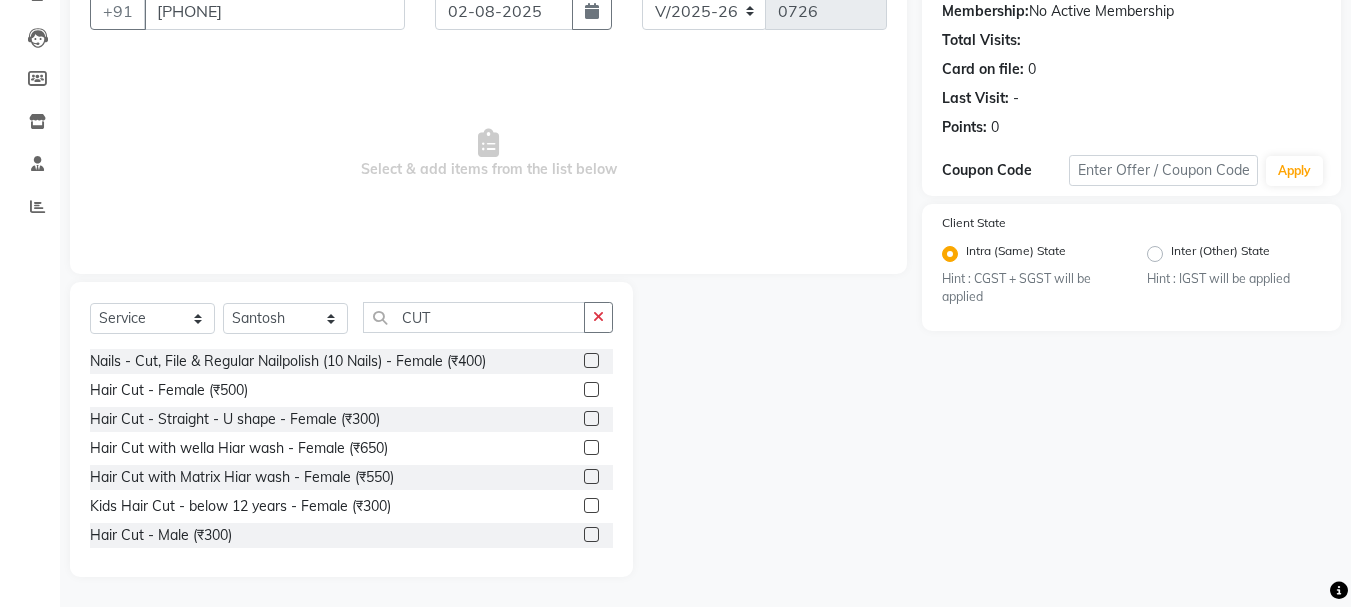click on "Hair Cut with wella Hiar wash - Female (₹650)" 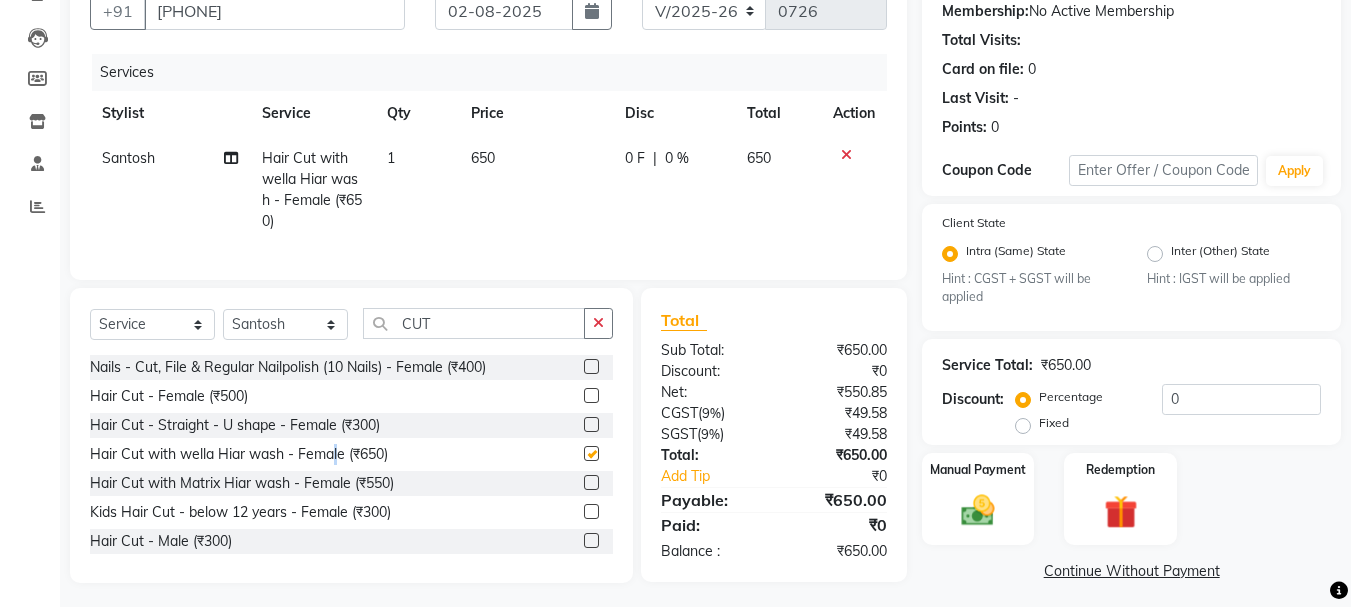 checkbox on "false" 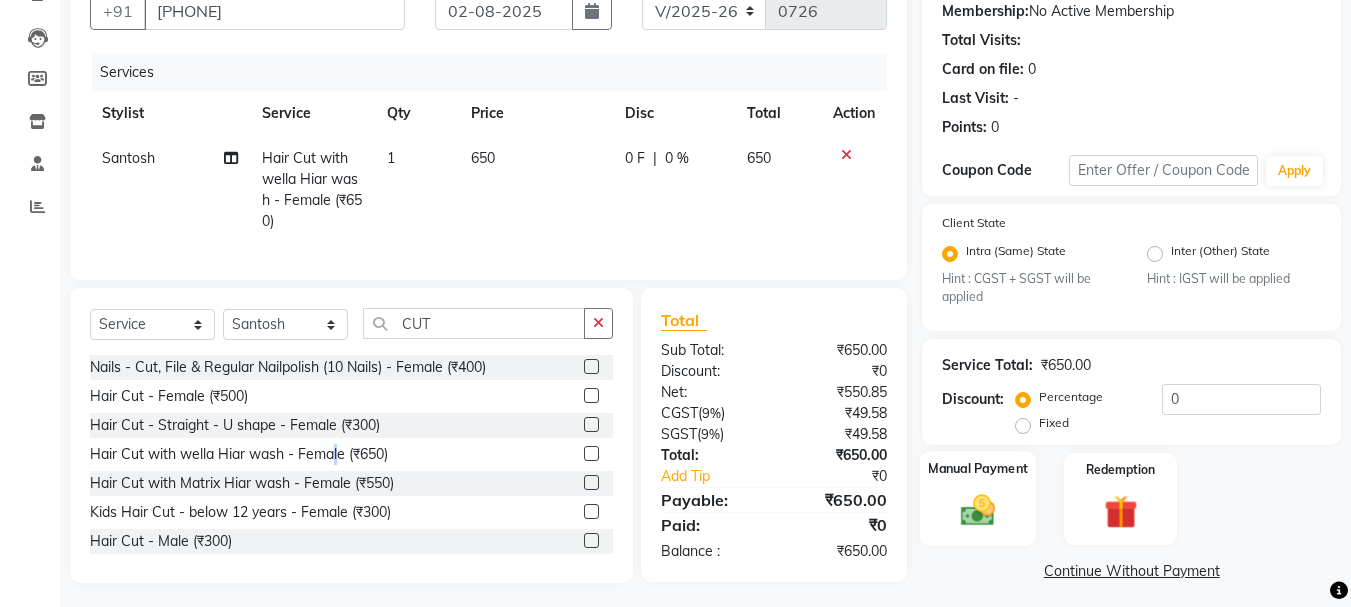 click 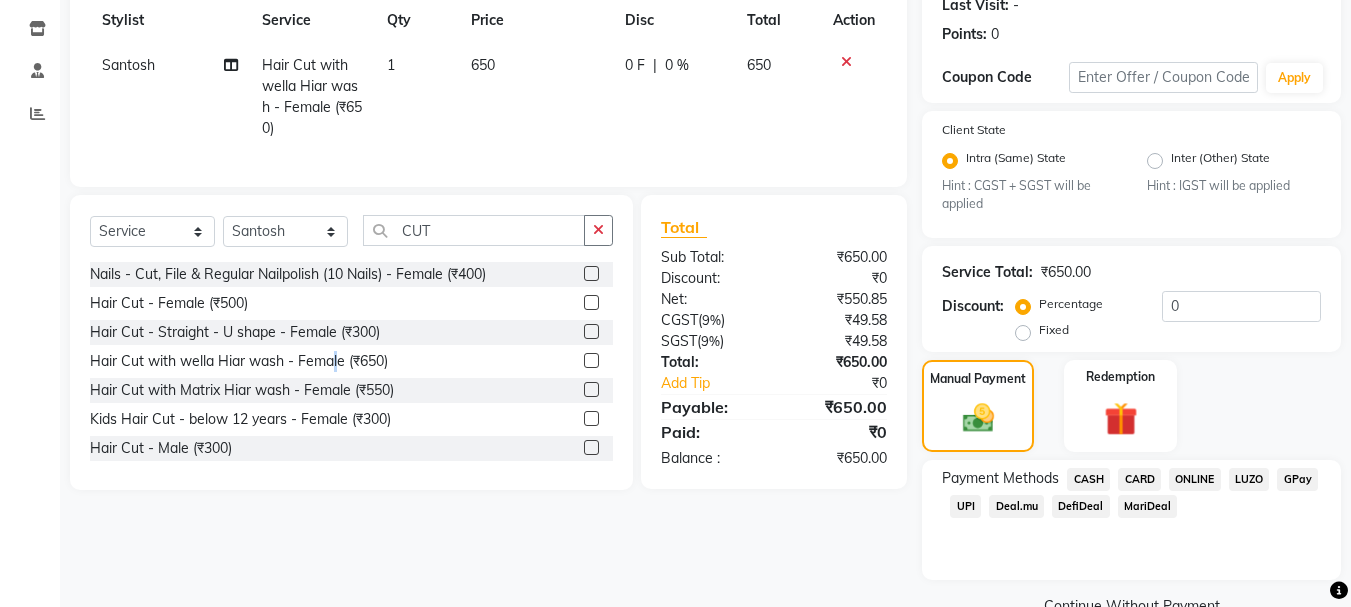 scroll, scrollTop: 331, scrollLeft: 0, axis: vertical 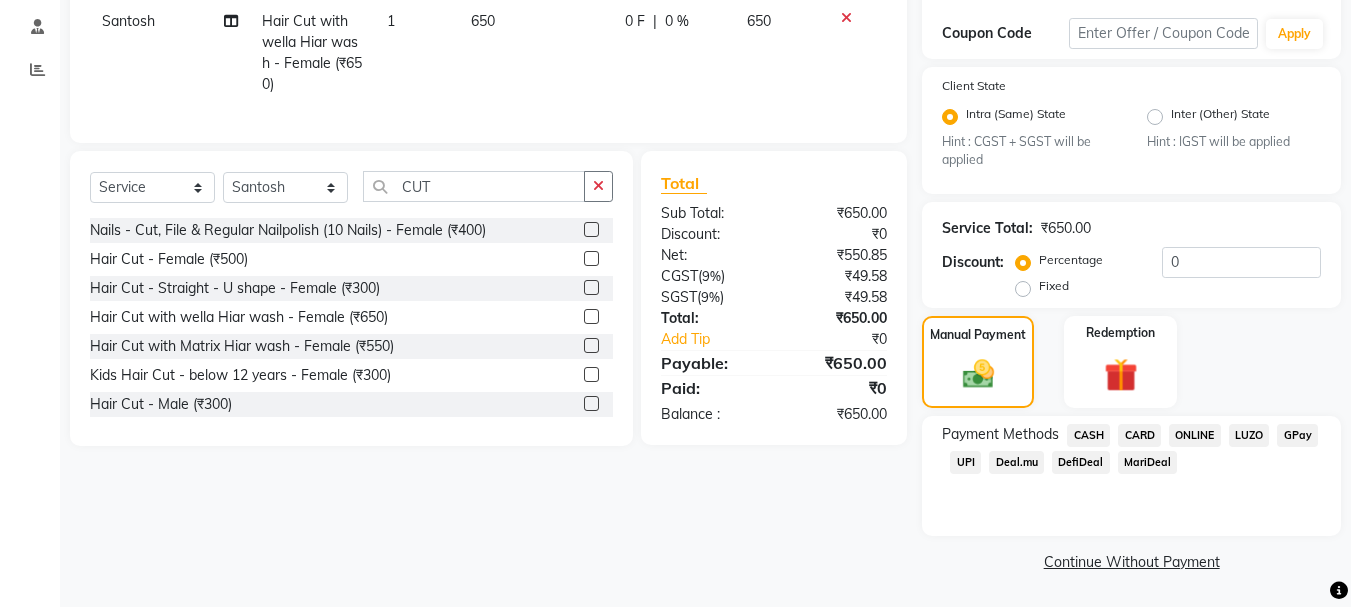 click on "UPI" 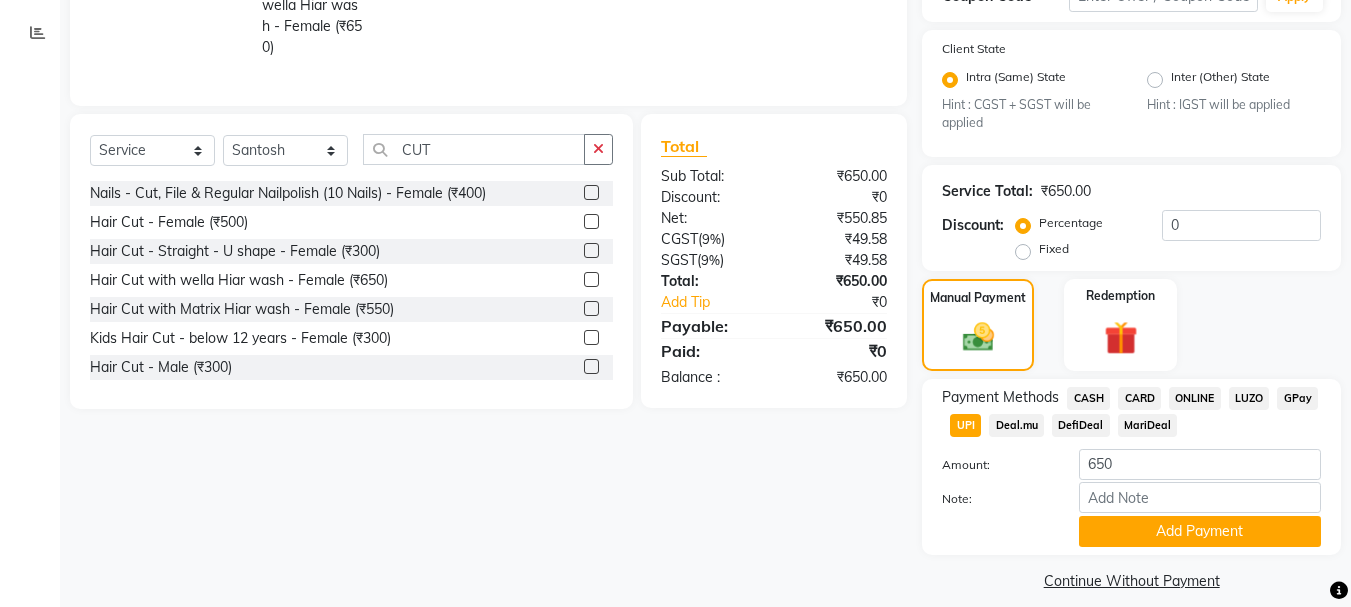 scroll, scrollTop: 387, scrollLeft: 0, axis: vertical 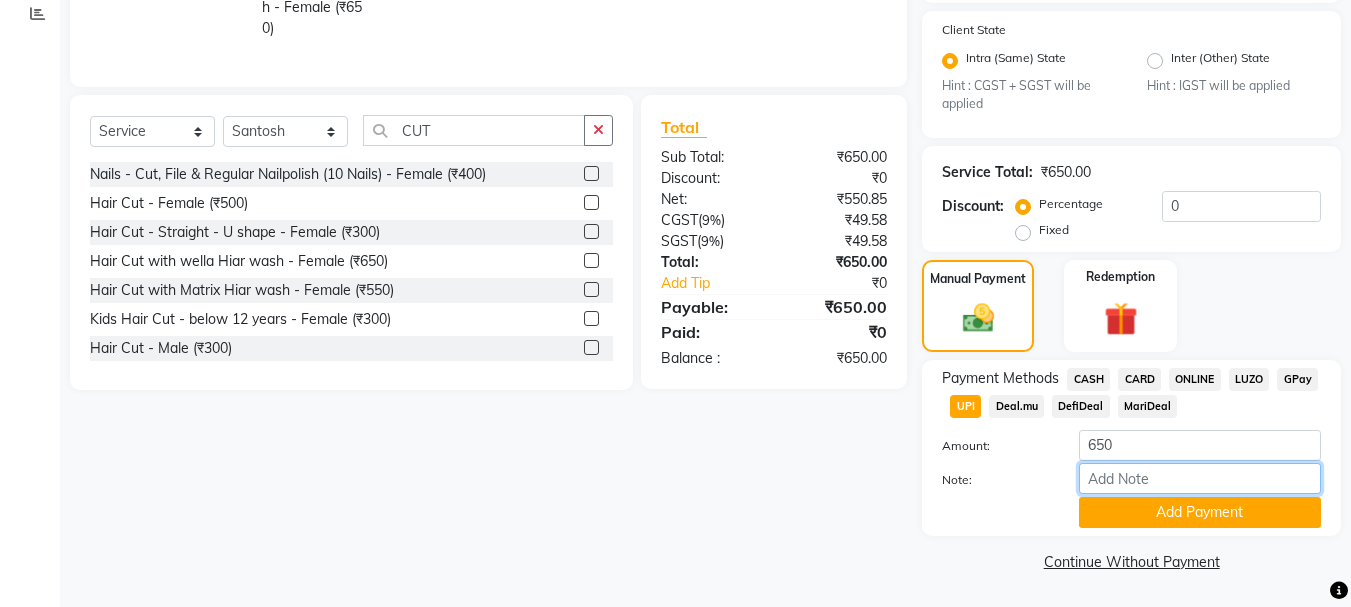click on "Note:" at bounding box center [1200, 478] 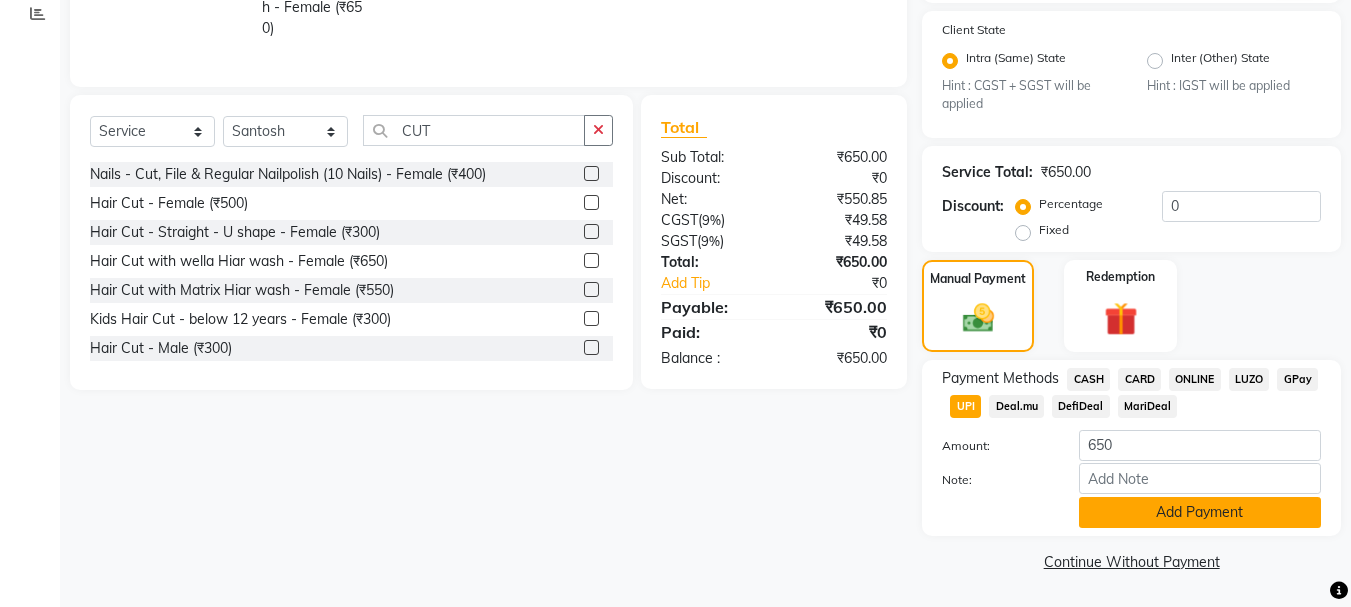 click on "Add Payment" 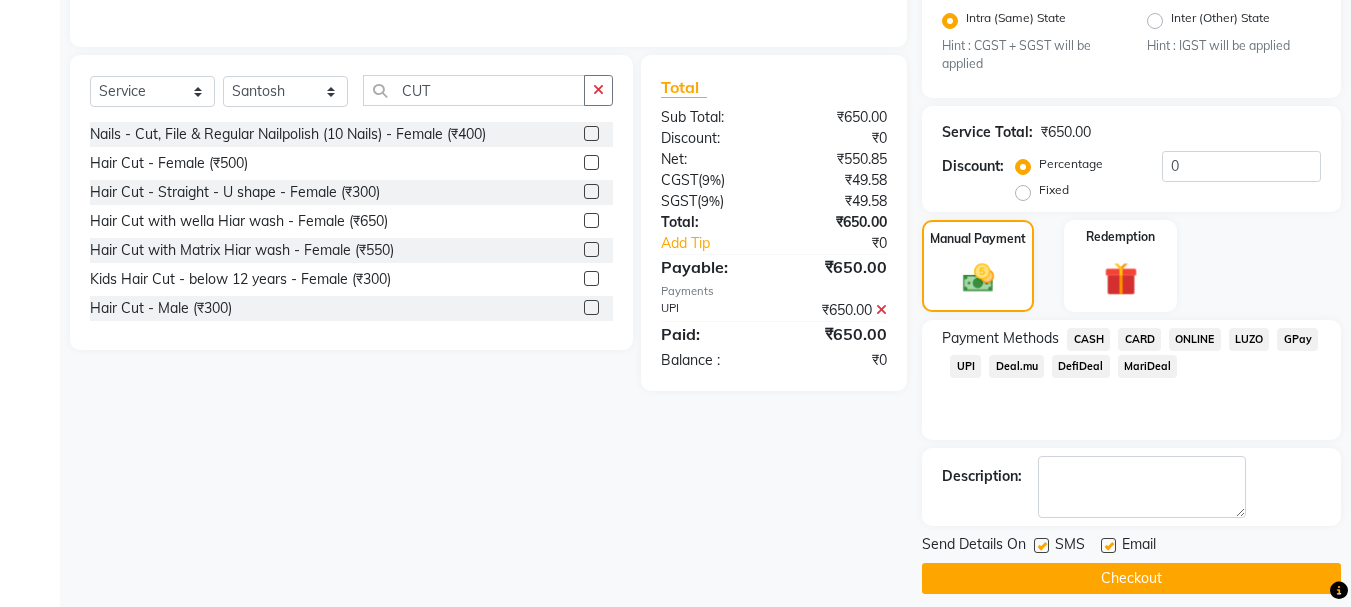 scroll, scrollTop: 444, scrollLeft: 0, axis: vertical 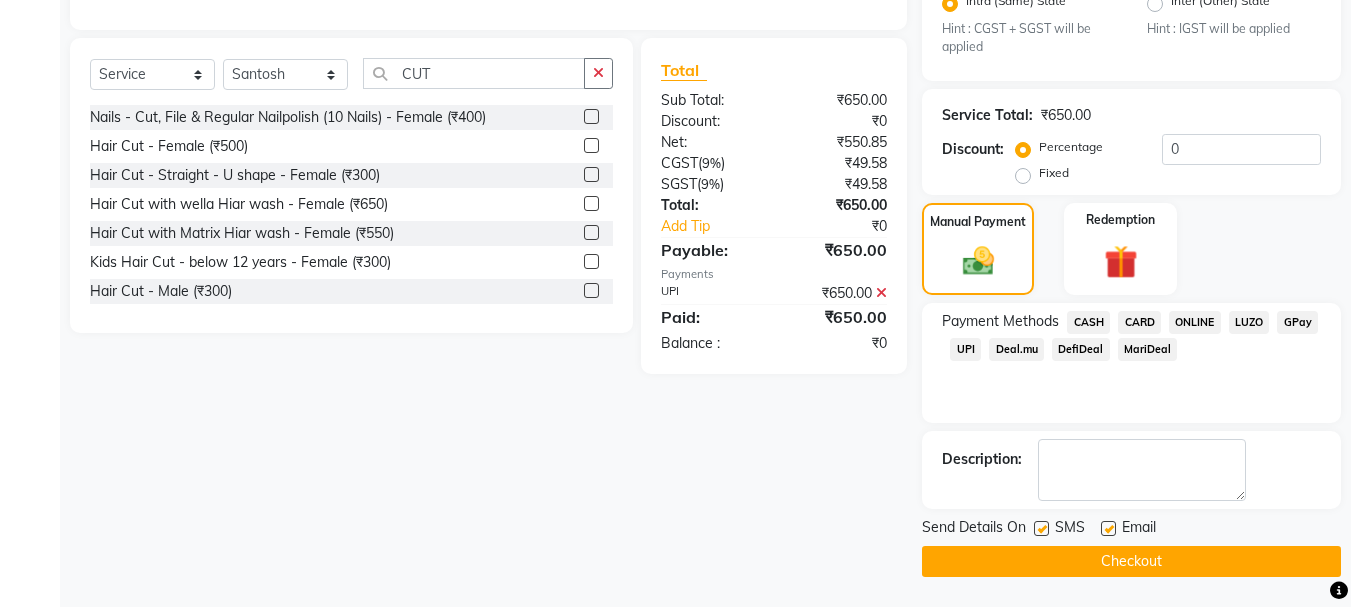 click on "Checkout" 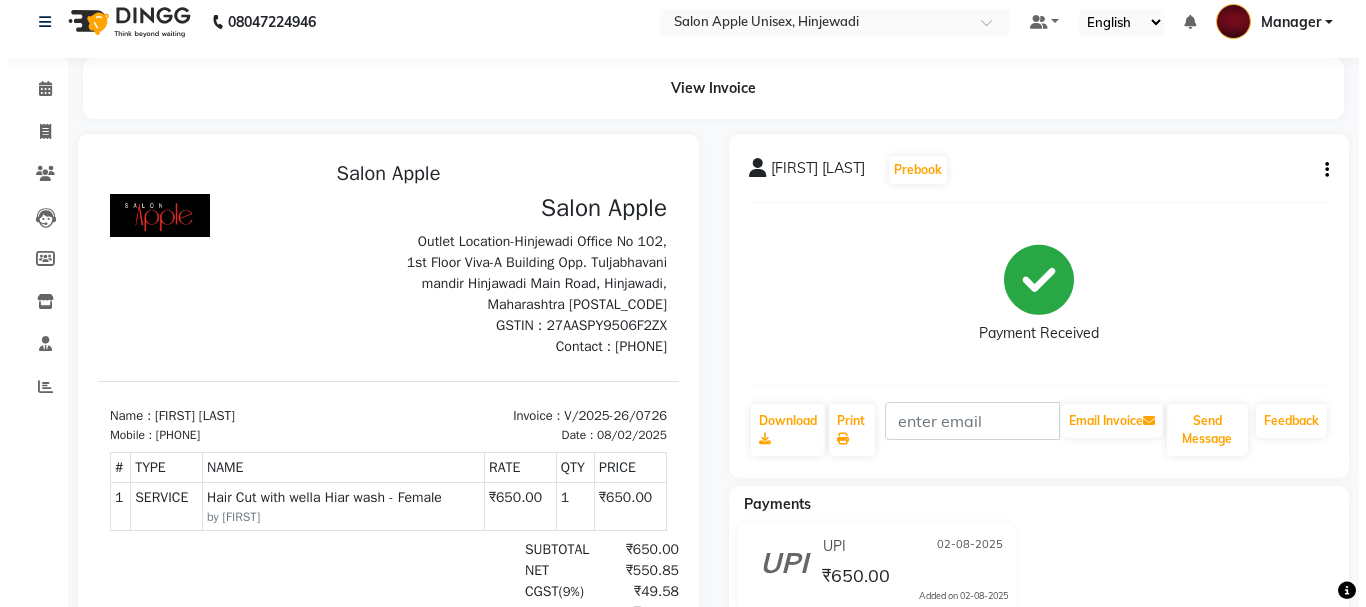 scroll, scrollTop: 0, scrollLeft: 0, axis: both 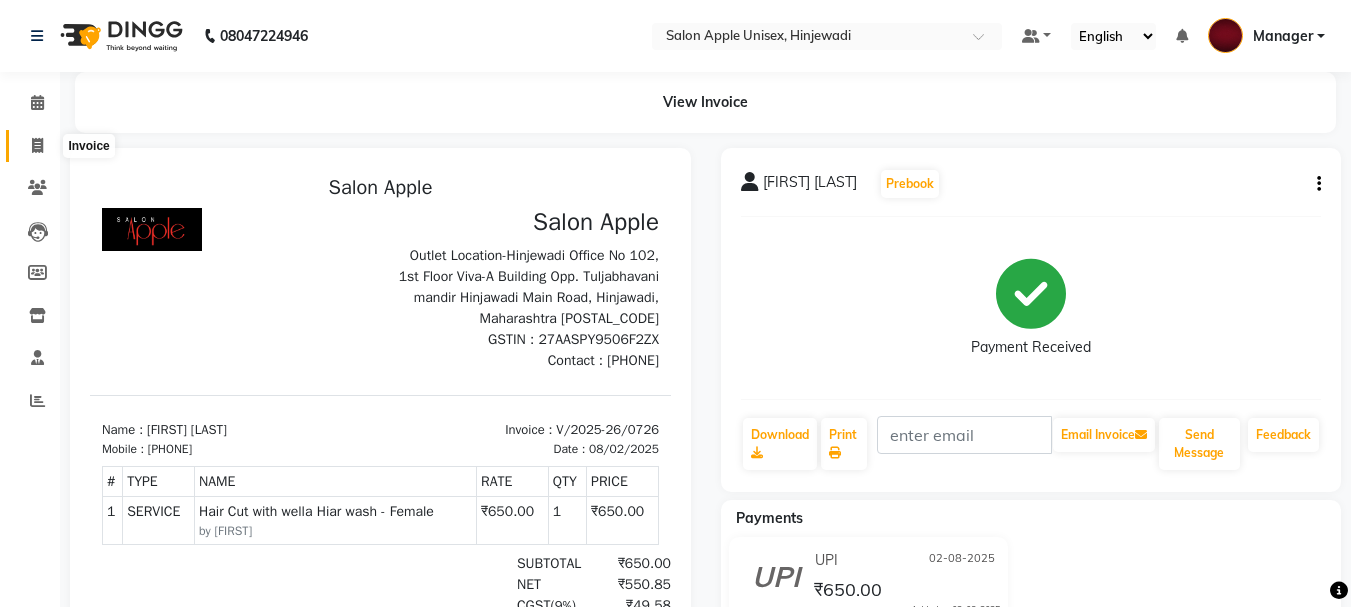 click 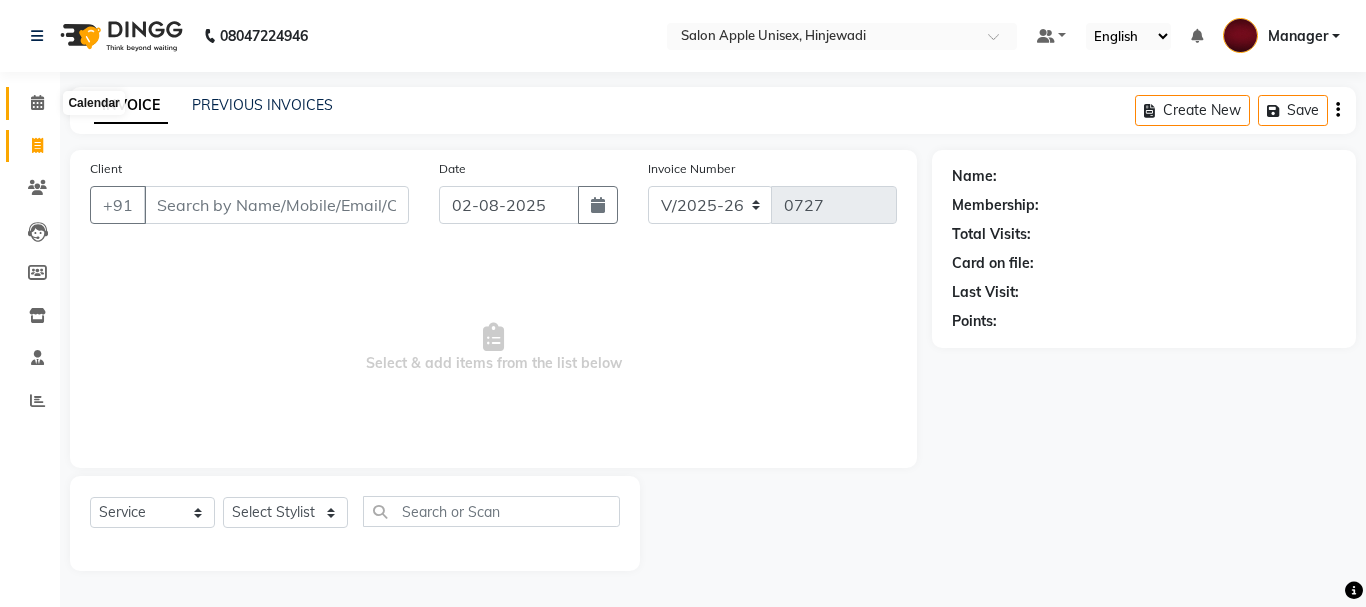 click 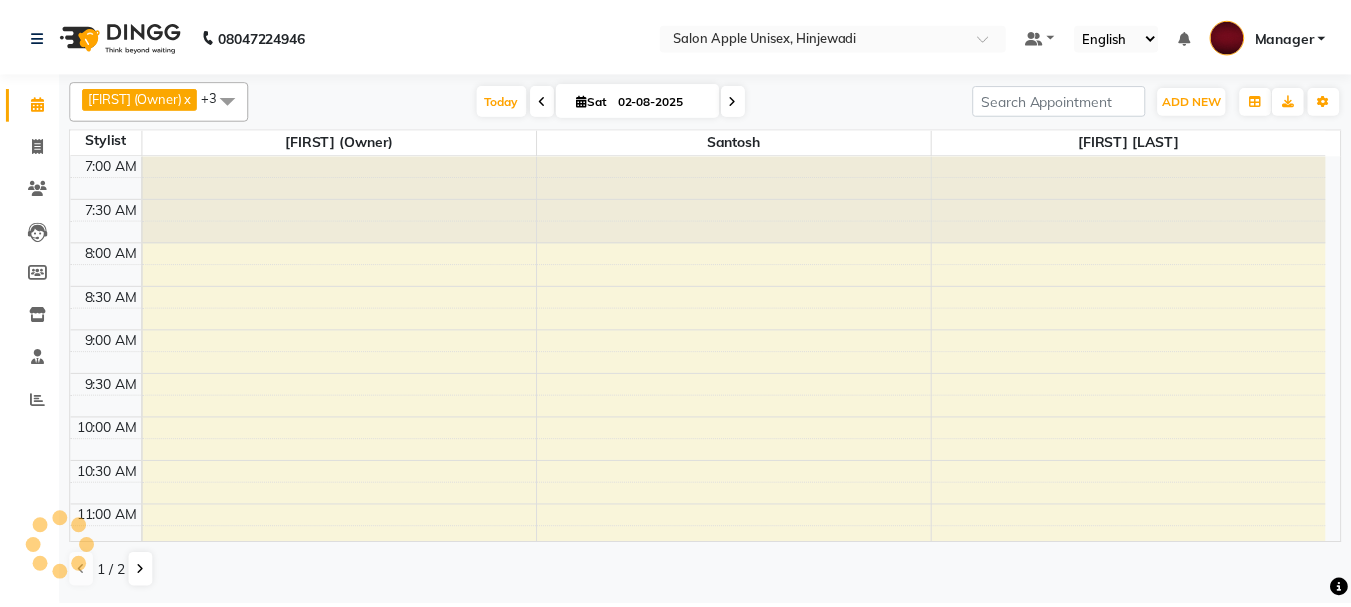 scroll, scrollTop: 0, scrollLeft: 0, axis: both 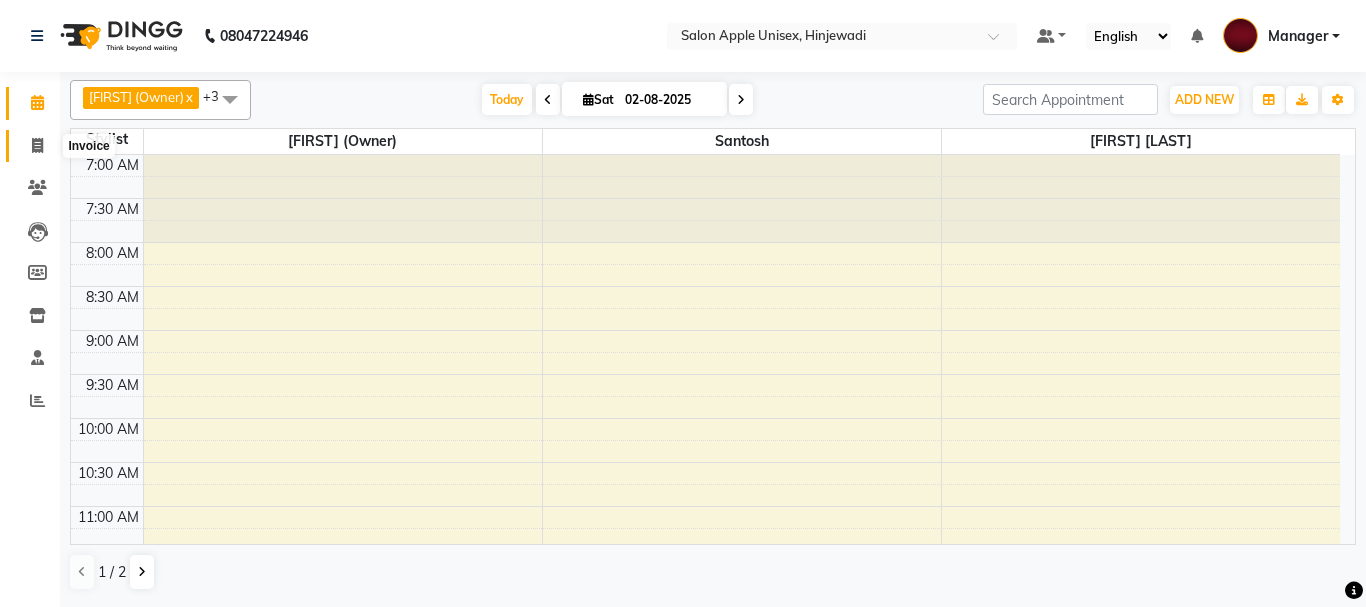 click 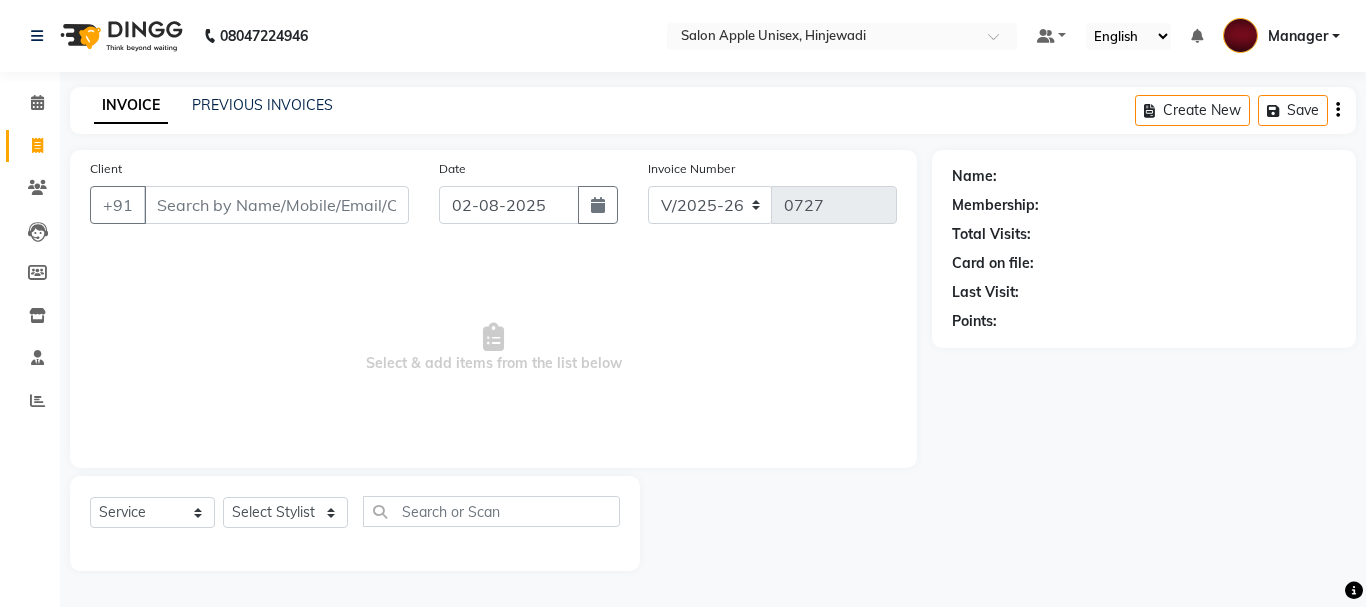 click on "Client" at bounding box center [276, 205] 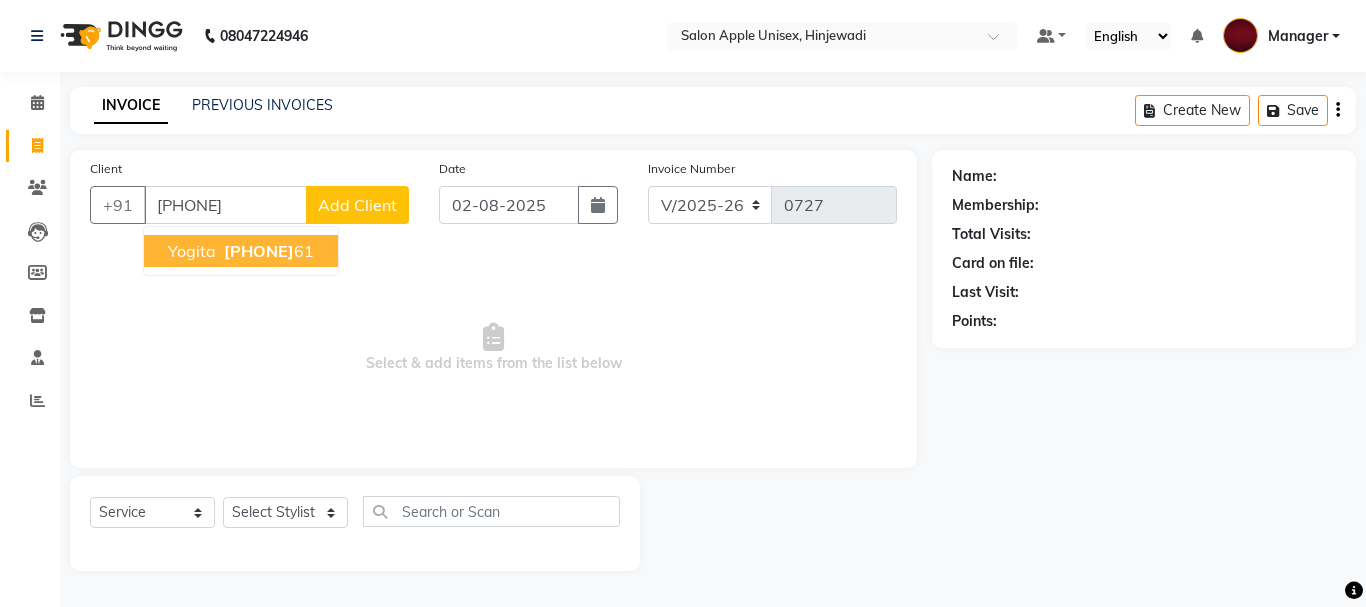 click on "[PHONE]" at bounding box center (259, 251) 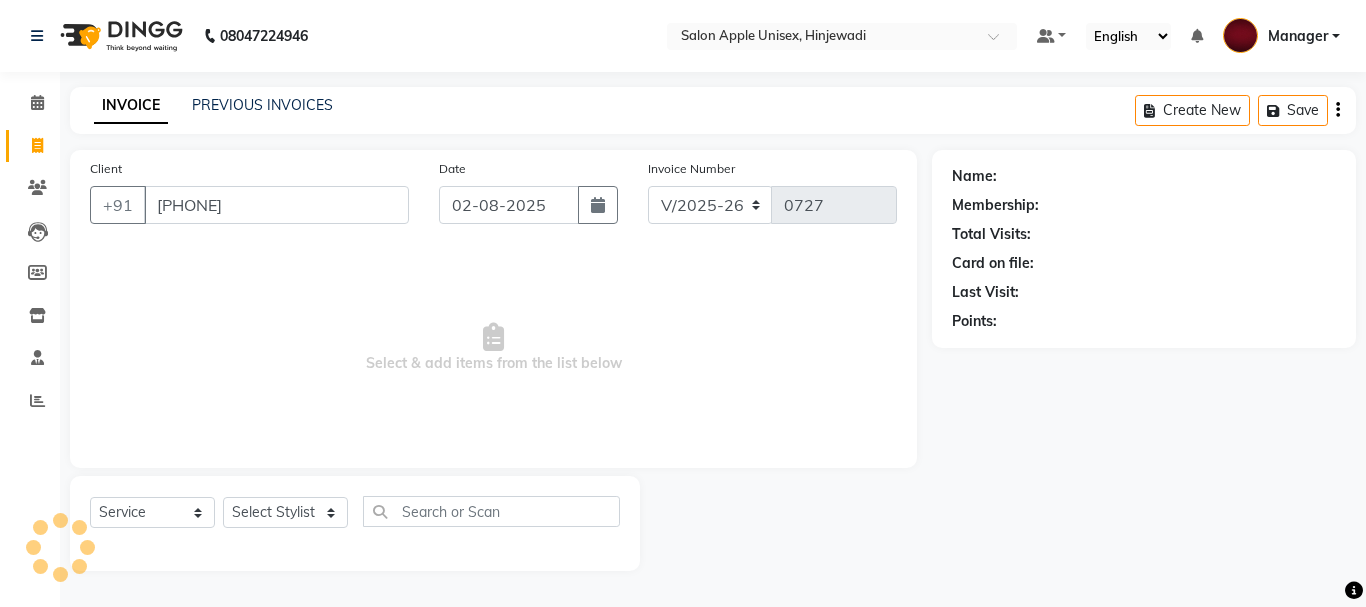 type on "[PHONE]" 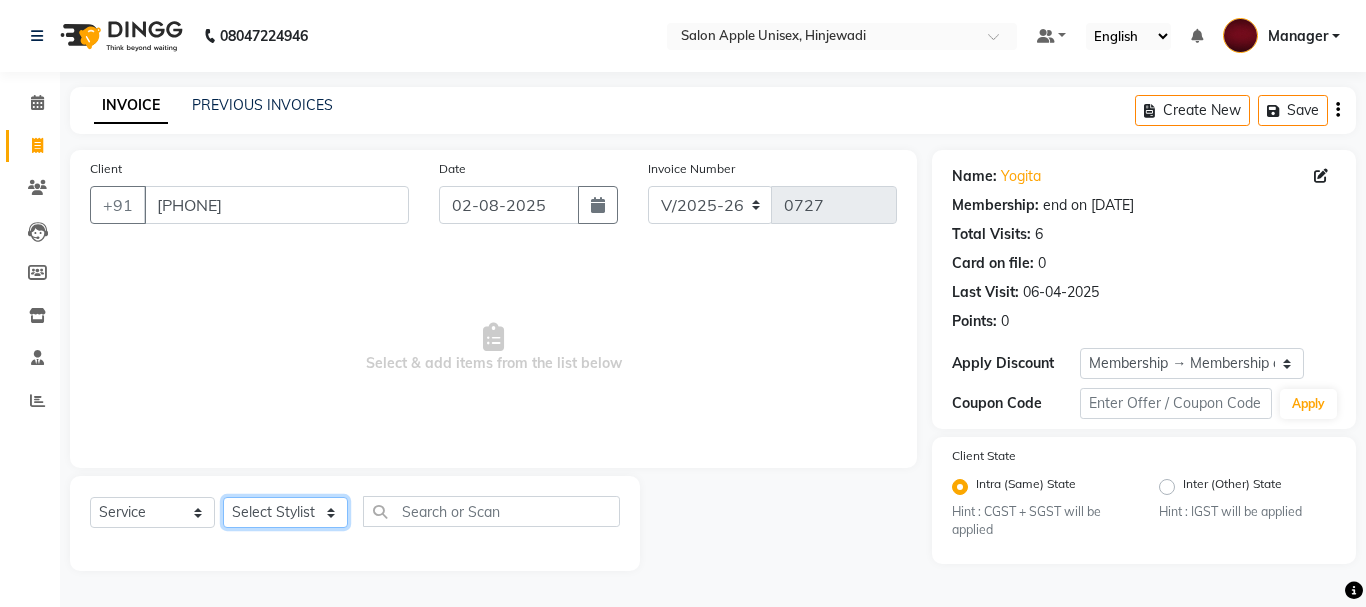 click on "Select Stylist Dilip(Owner) Manager Manisha (Owner) [FIRST] [LAST] Sanjana Suyog Pansare Santosh Tejashri Pradip Kamble" 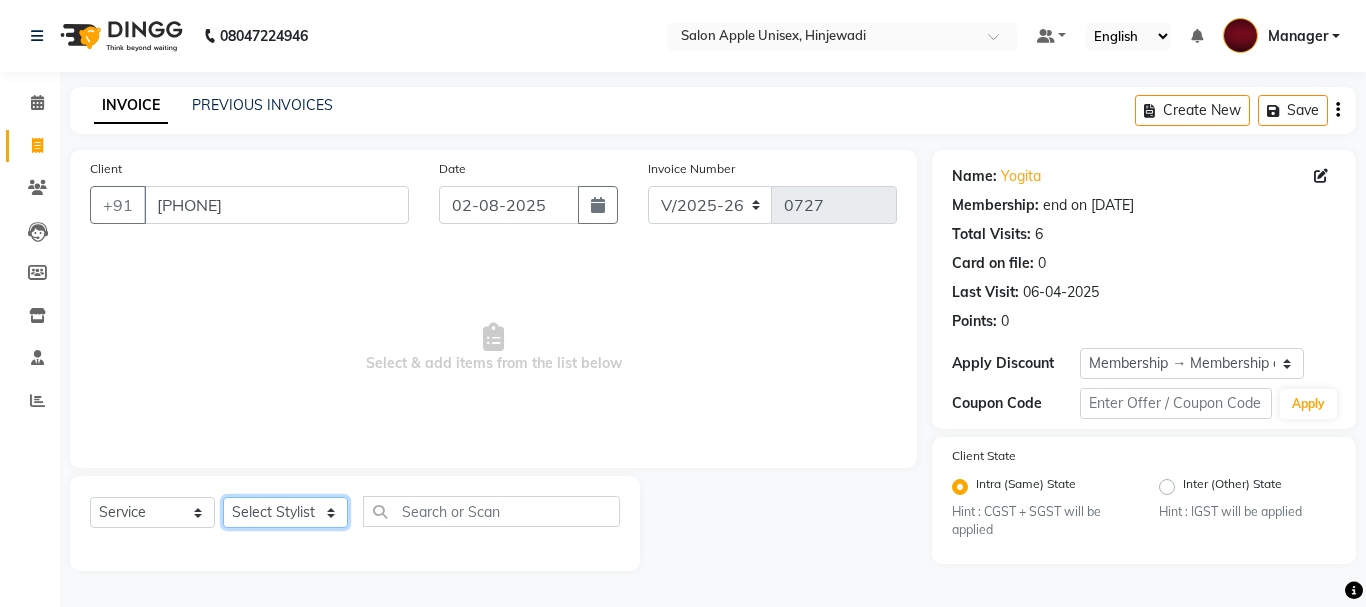 select on "47178" 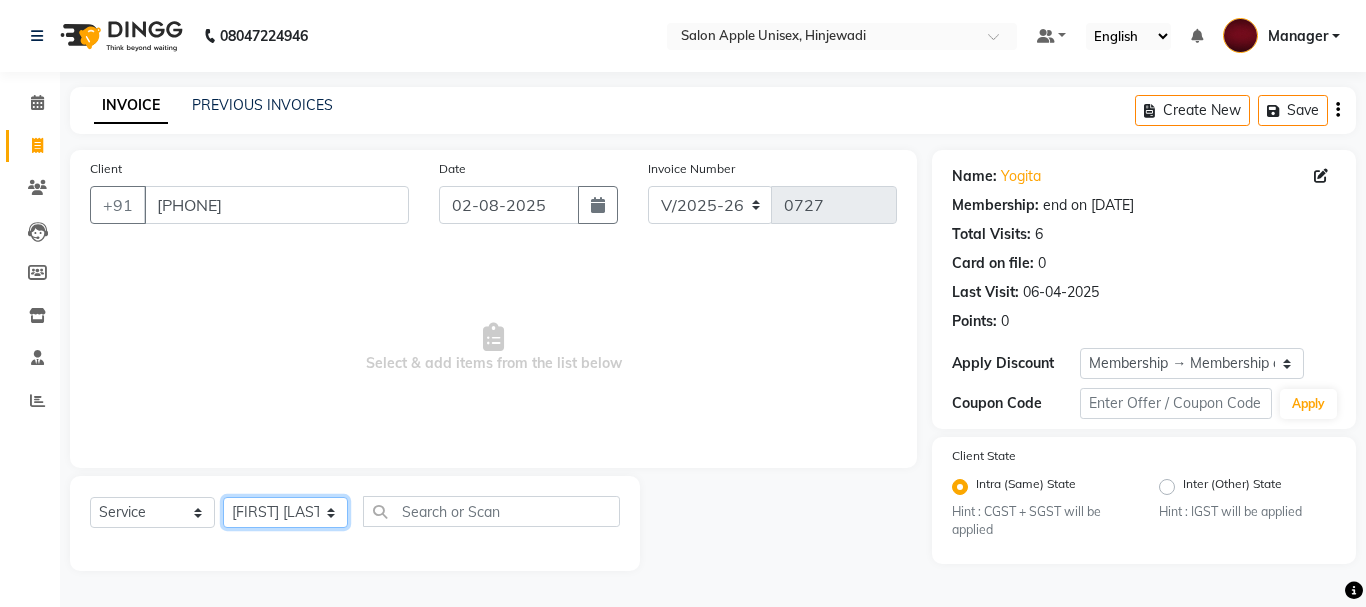click on "Select Stylist Dilip(Owner) Manager Manisha (Owner) [FIRST] [LAST] Sanjana Suyog Pansare Santosh Tejashri Pradip Kamble" 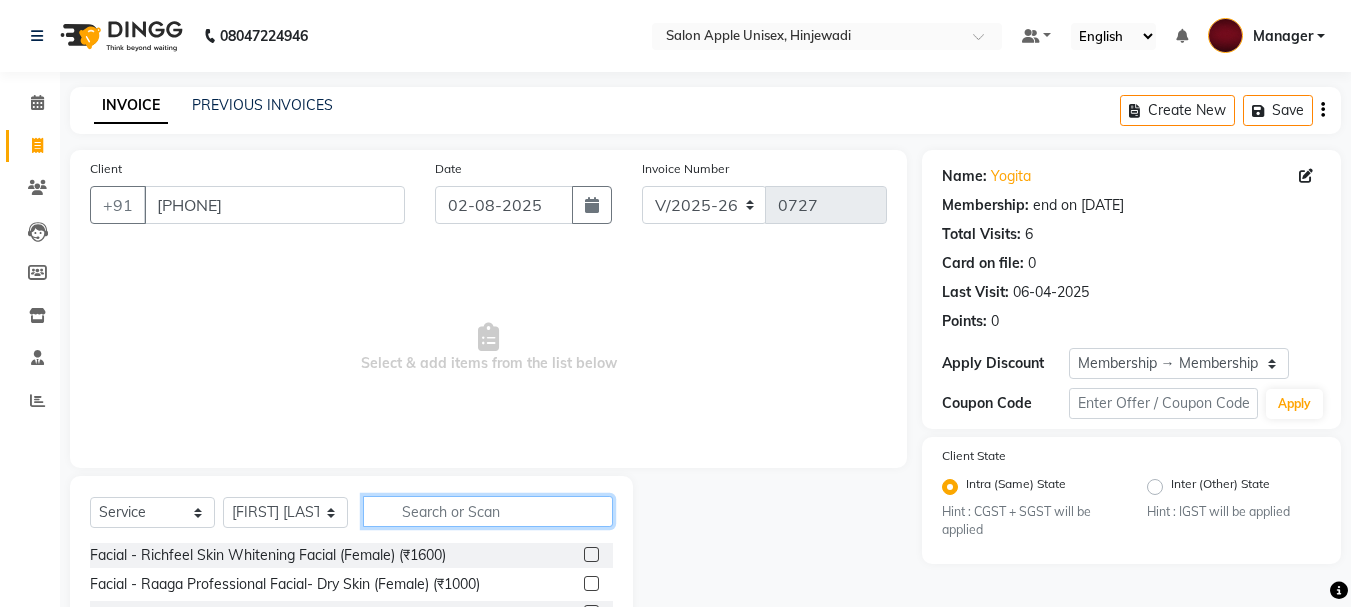 click 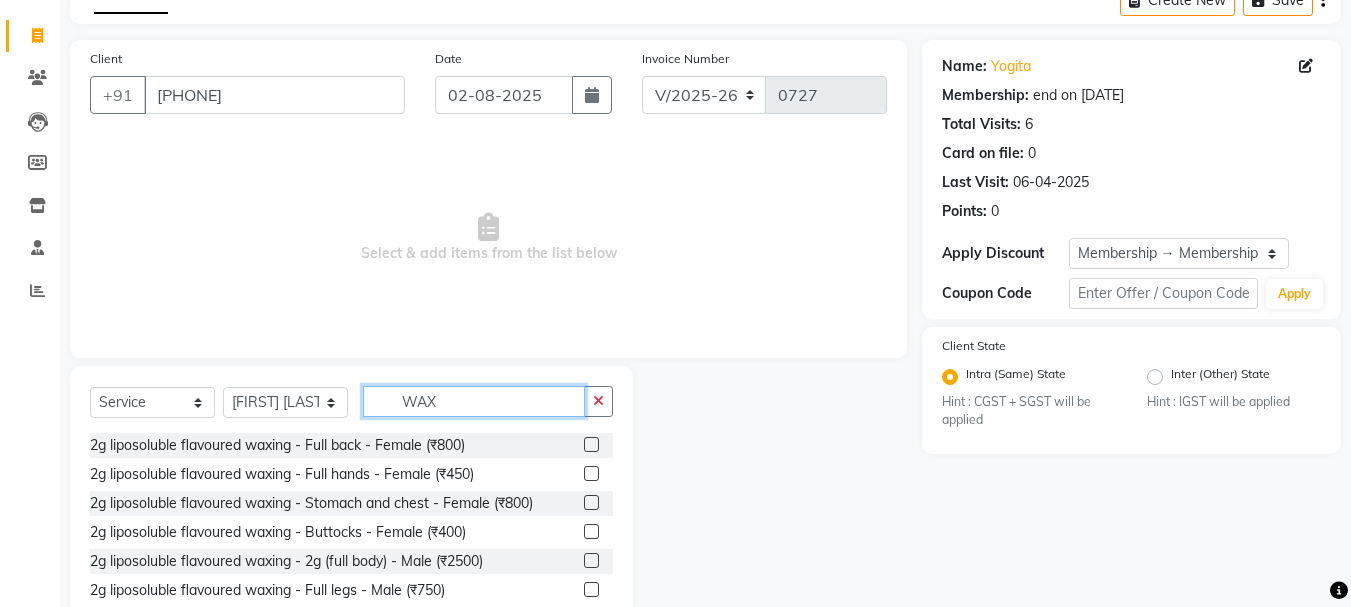 scroll, scrollTop: 194, scrollLeft: 0, axis: vertical 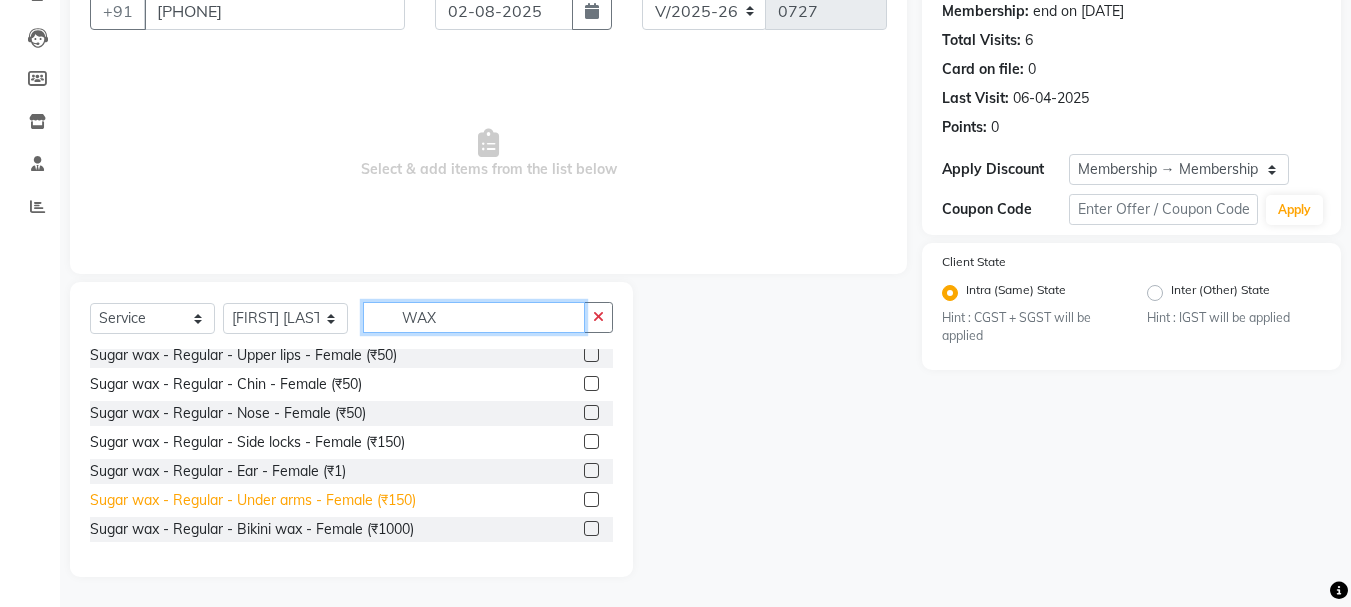 type on "WAX" 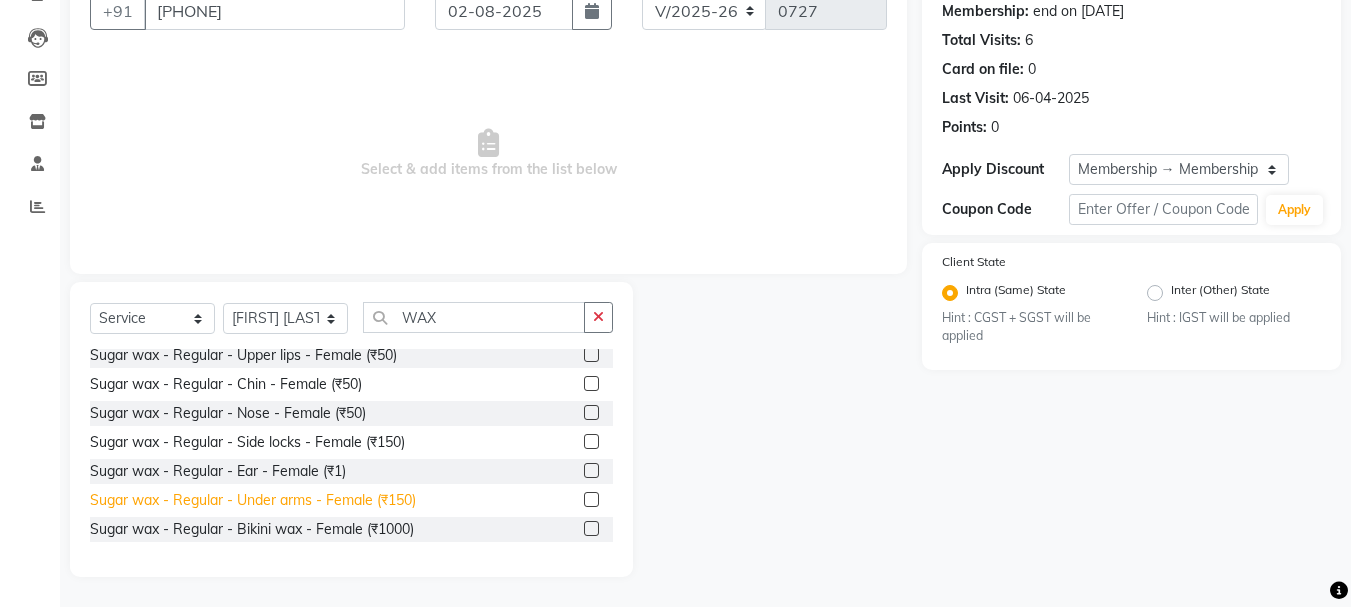 click on "Sugar wax - Regular - Under arms - Female (₹150)" 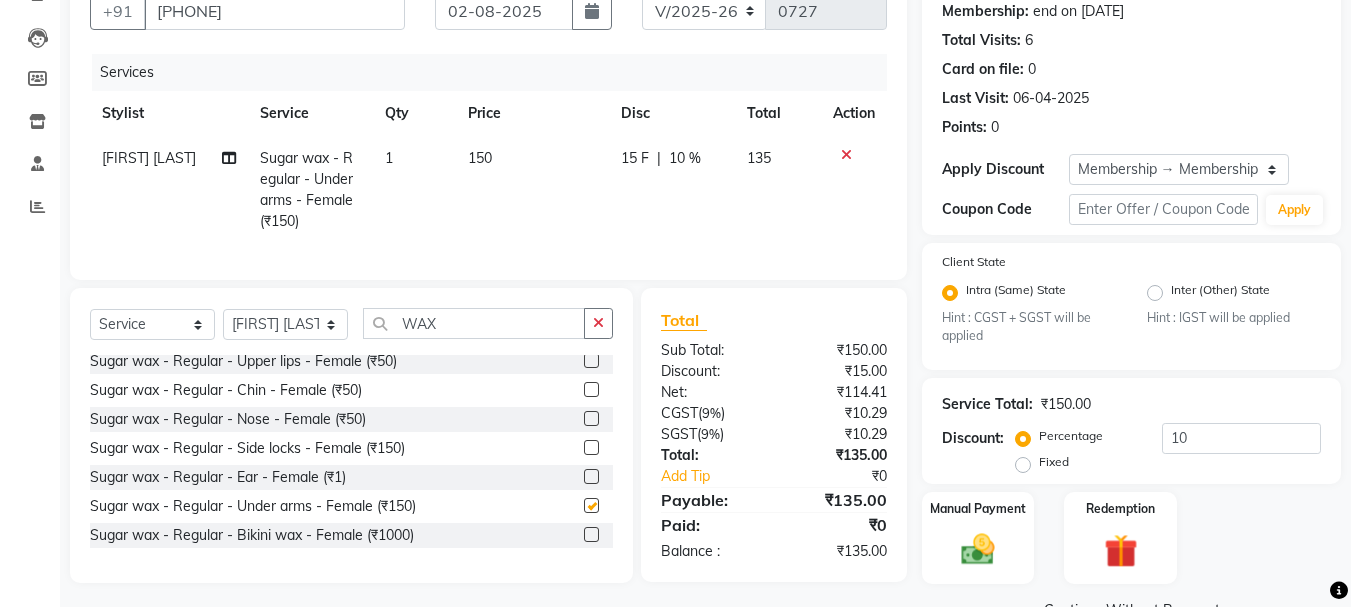 checkbox on "false" 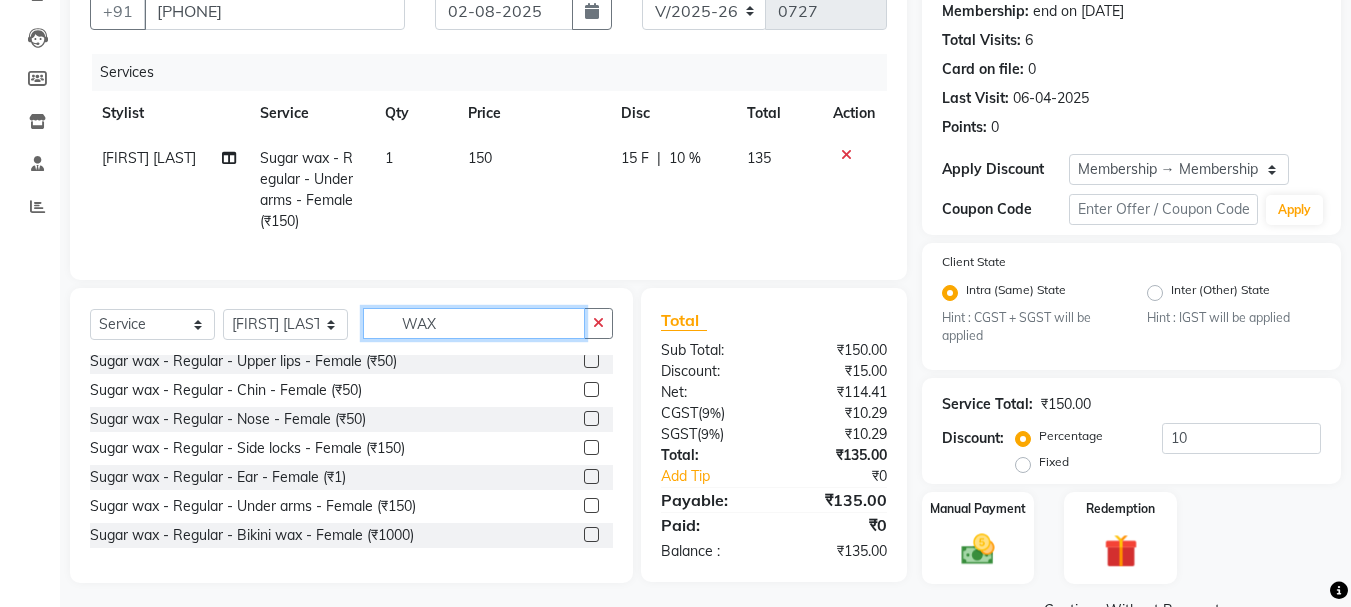 click on "WAX" 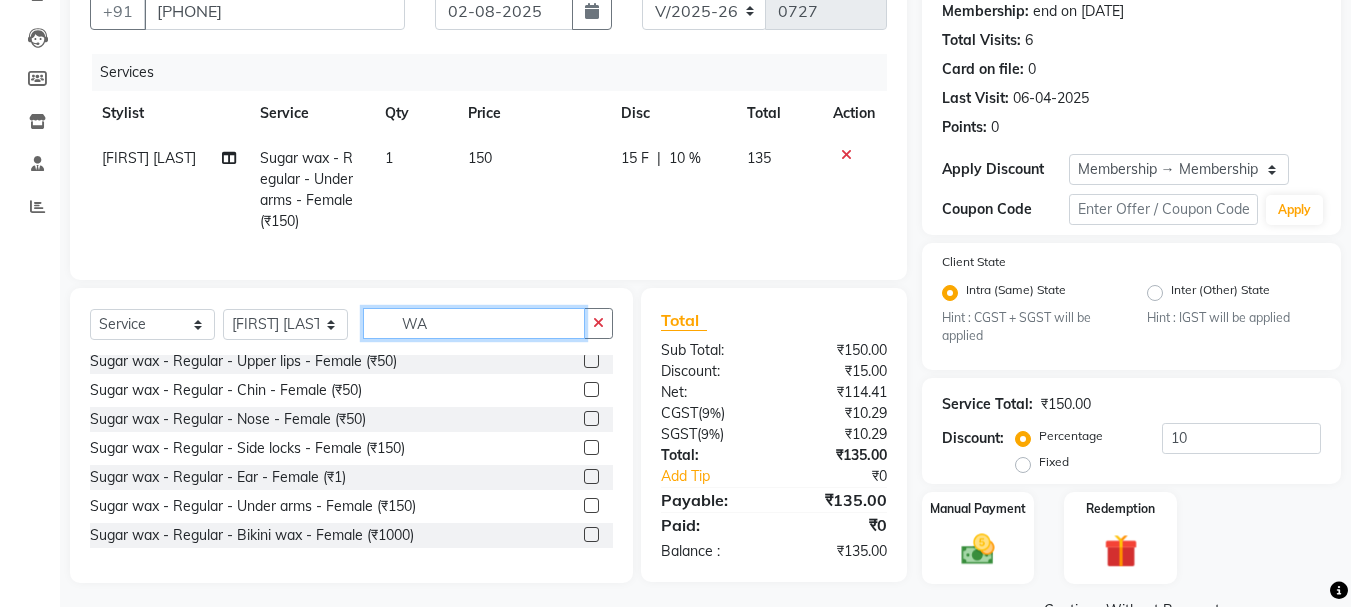 type on "W" 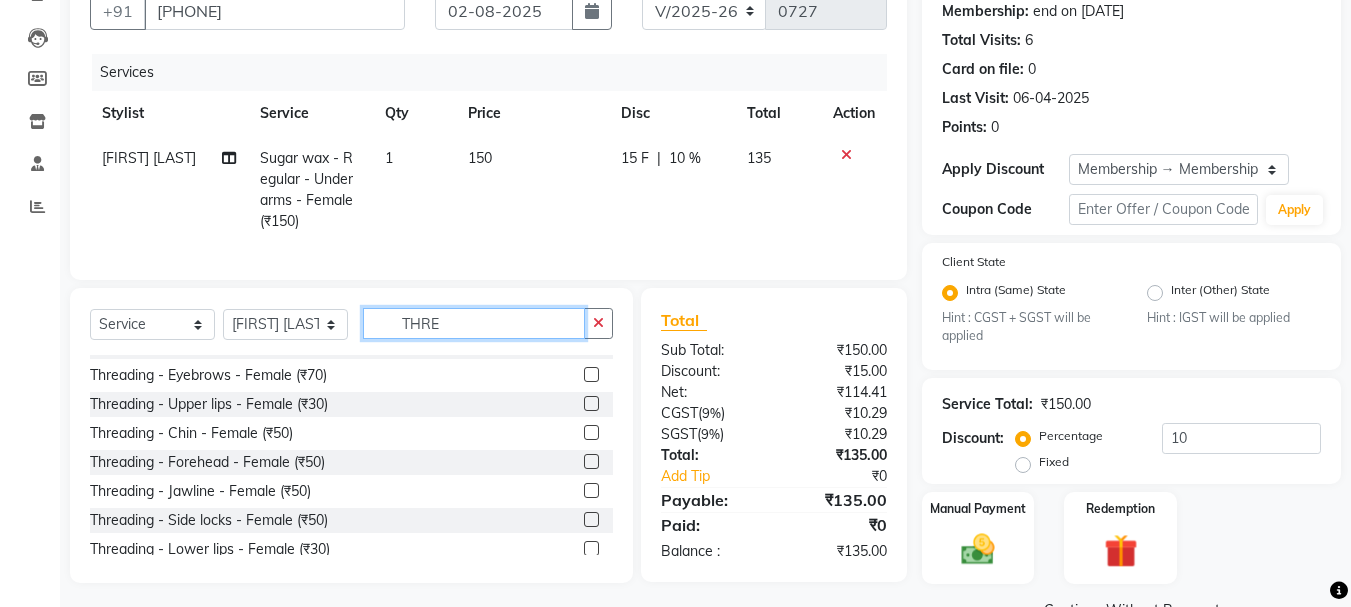 scroll, scrollTop: 0, scrollLeft: 0, axis: both 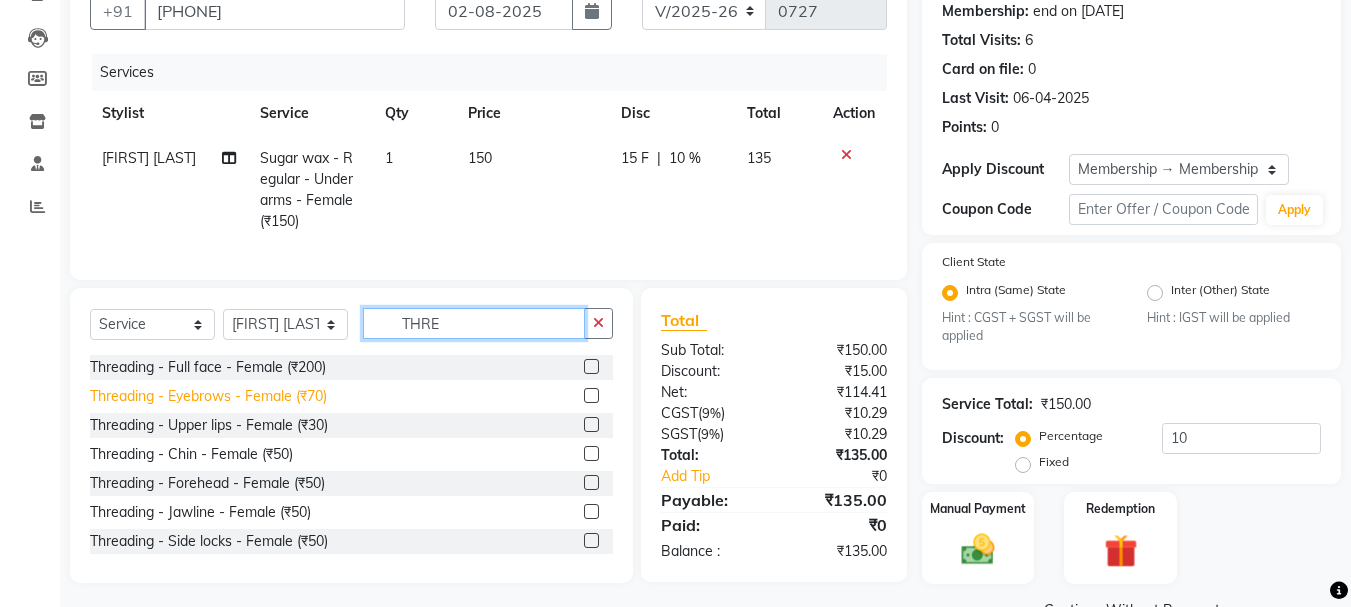 type on "THRE" 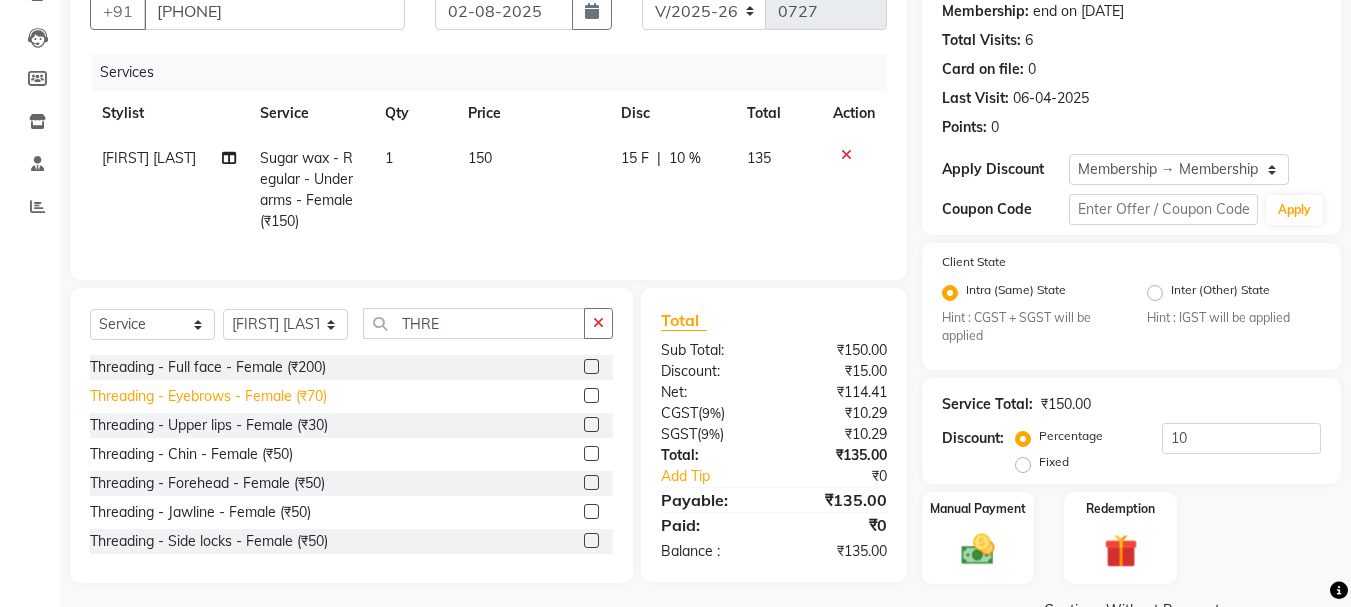 click on "Threading - Eyebrows - Female (₹70)" 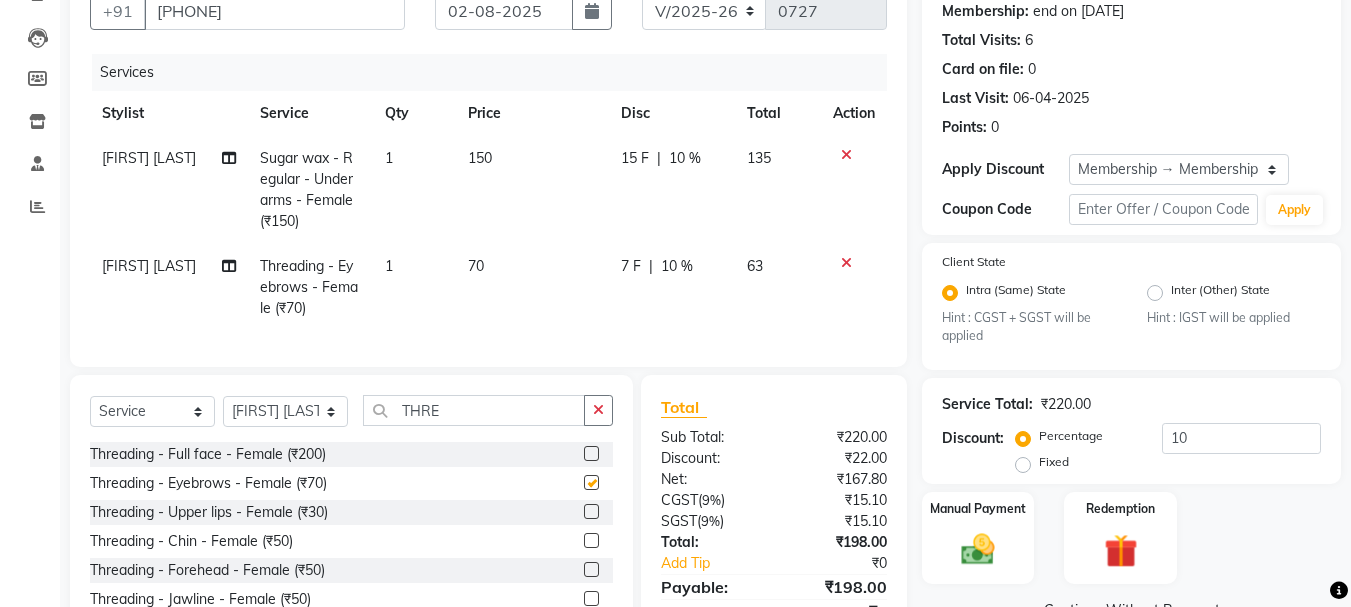 checkbox on "false" 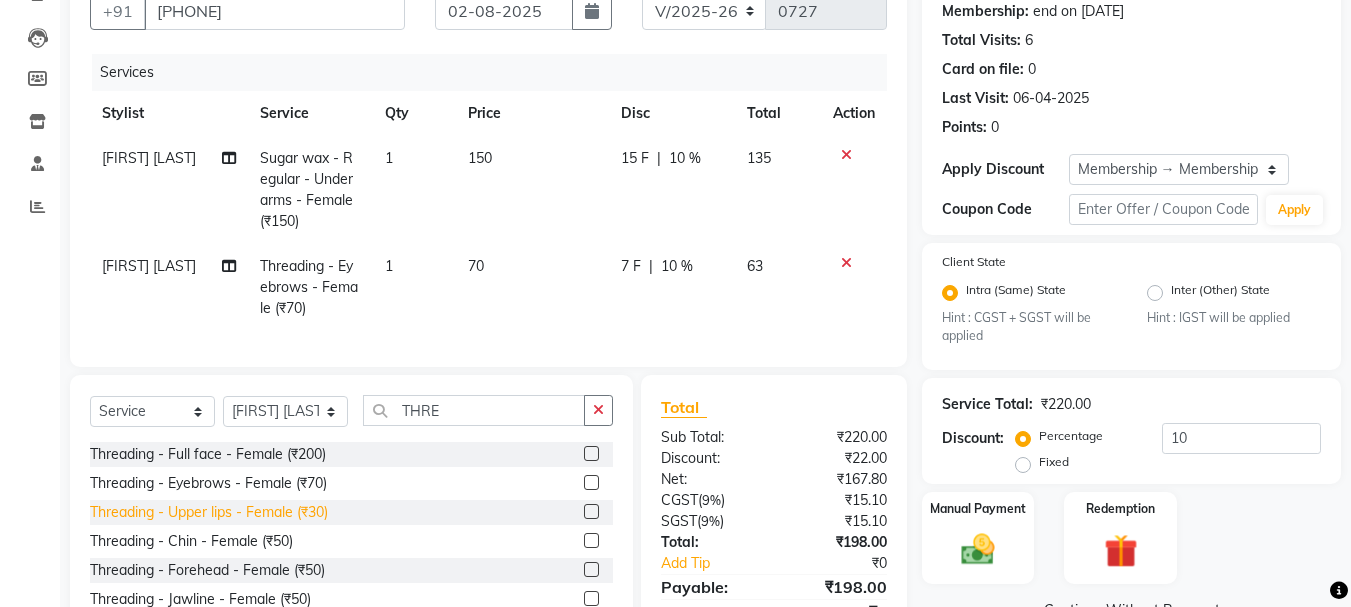 drag, startPoint x: 309, startPoint y: 530, endPoint x: 317, endPoint y: 521, distance: 12.0415945 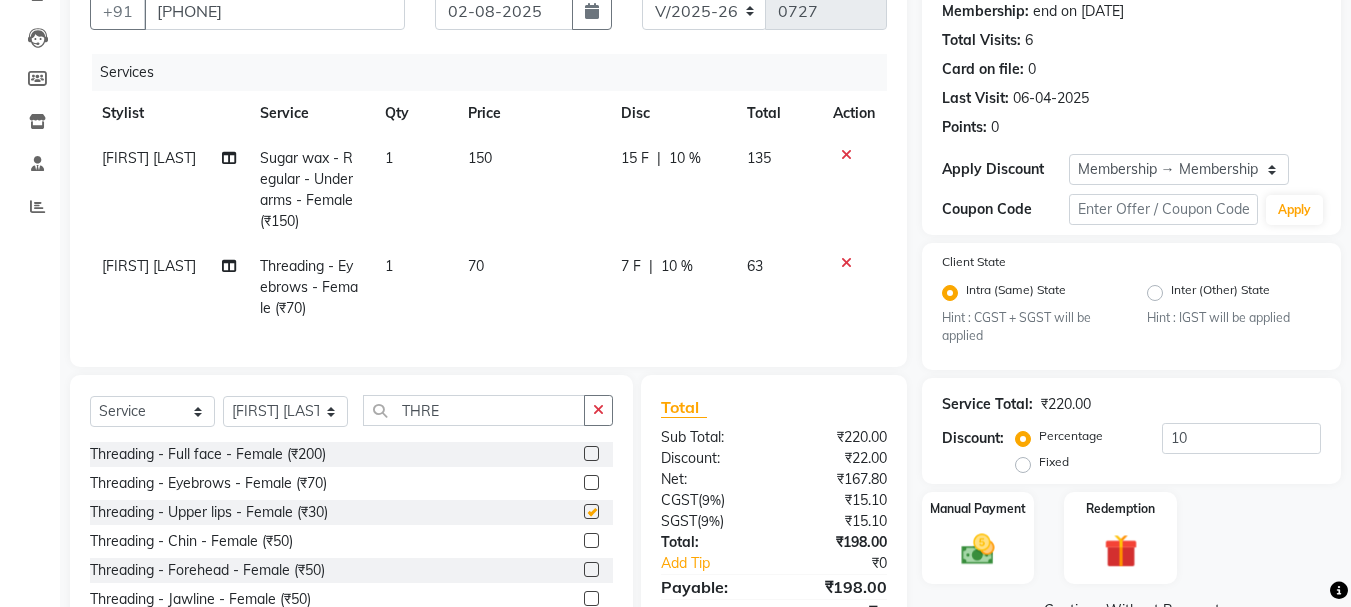 checkbox on "false" 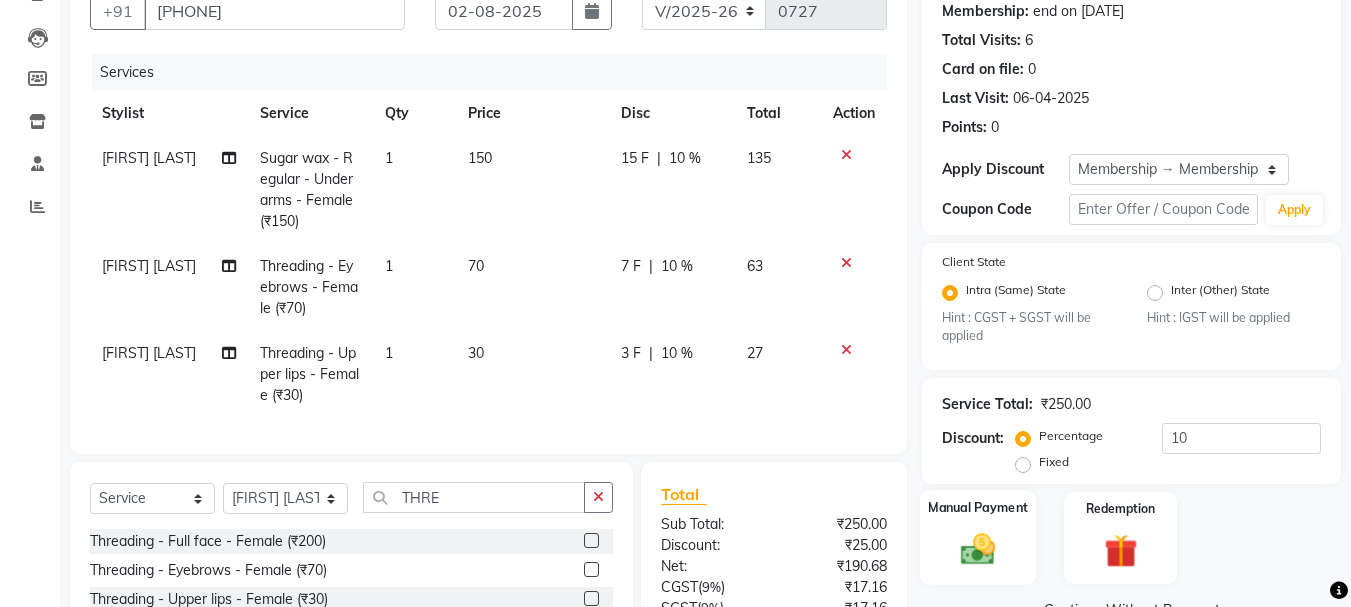 scroll, scrollTop: 294, scrollLeft: 0, axis: vertical 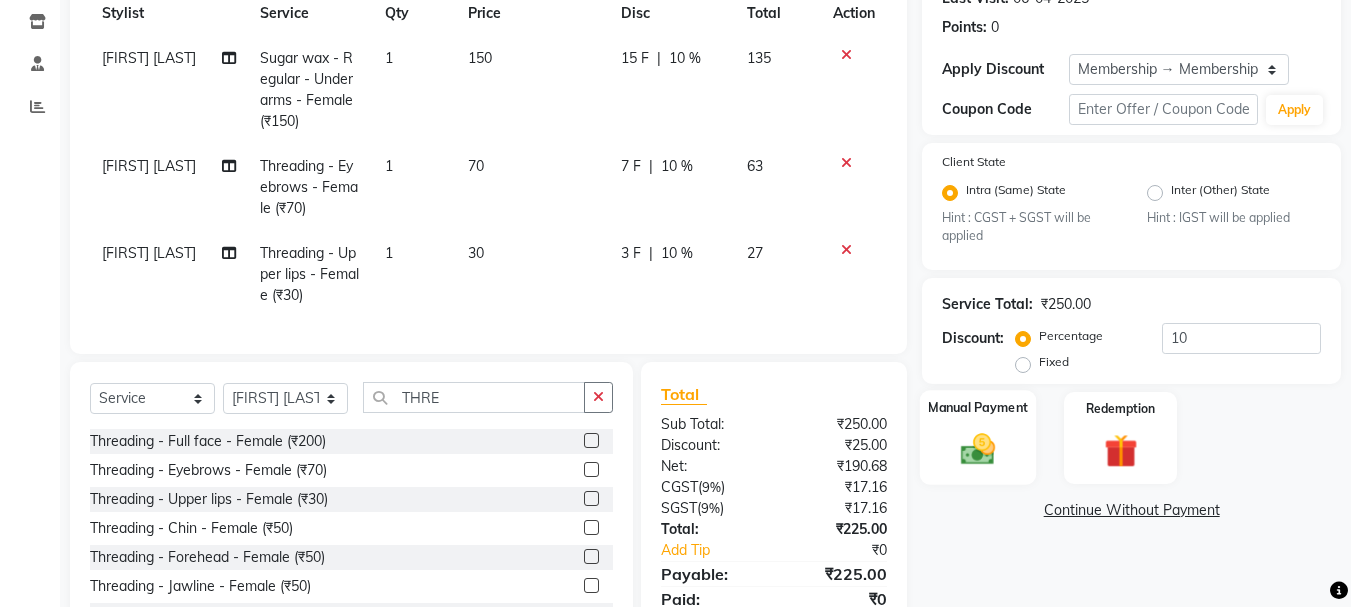 click 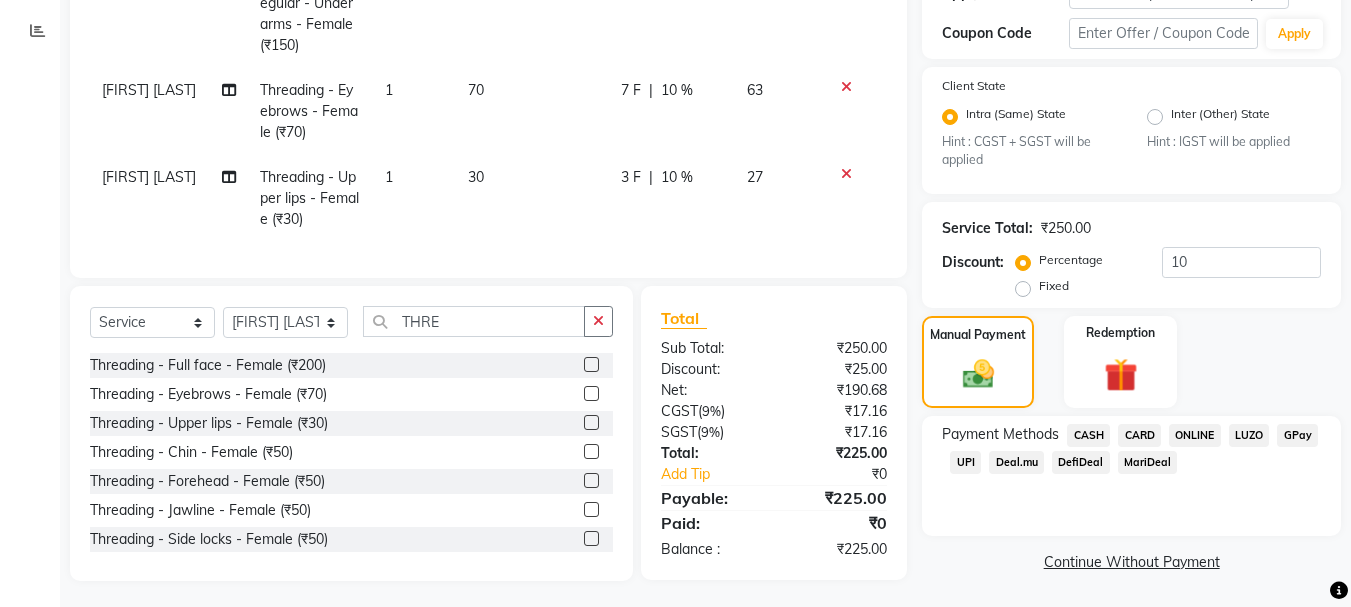 scroll, scrollTop: 389, scrollLeft: 0, axis: vertical 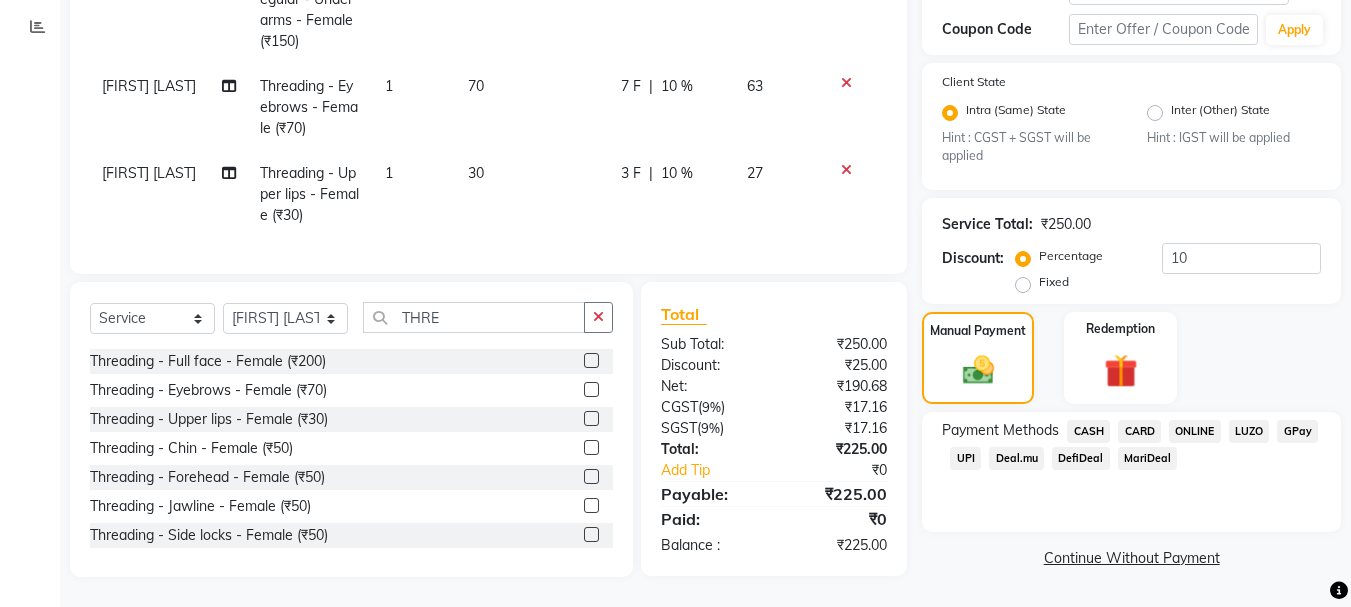 click on "UPI" 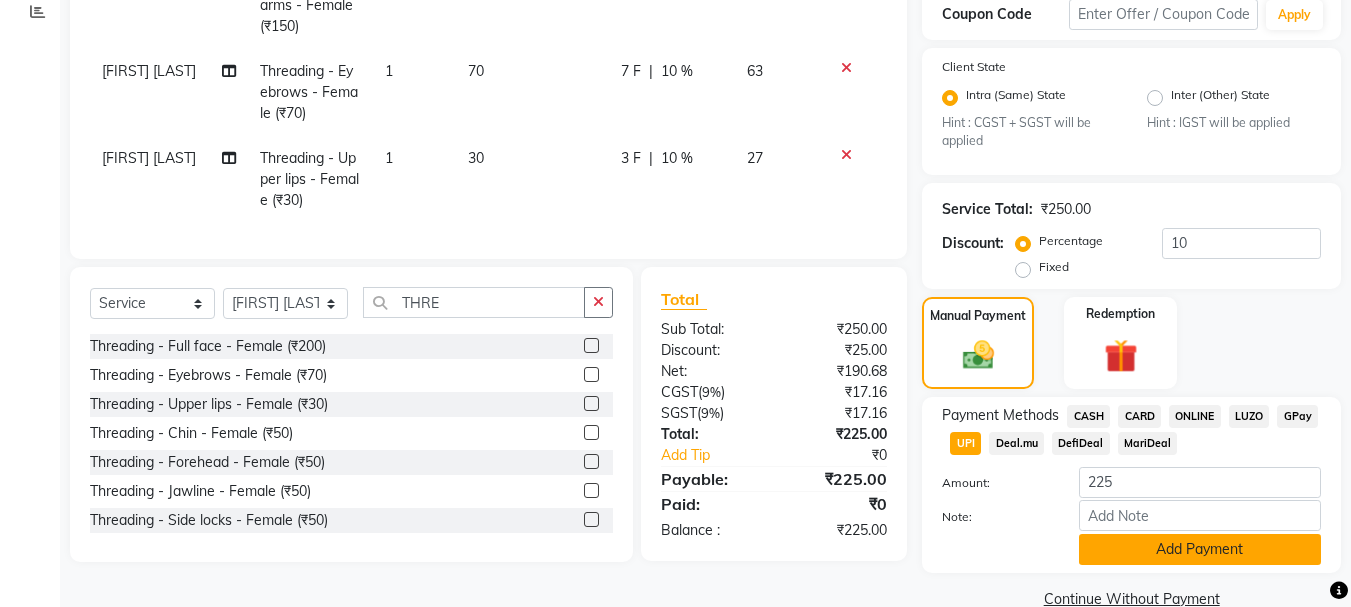 click on "Add Payment" 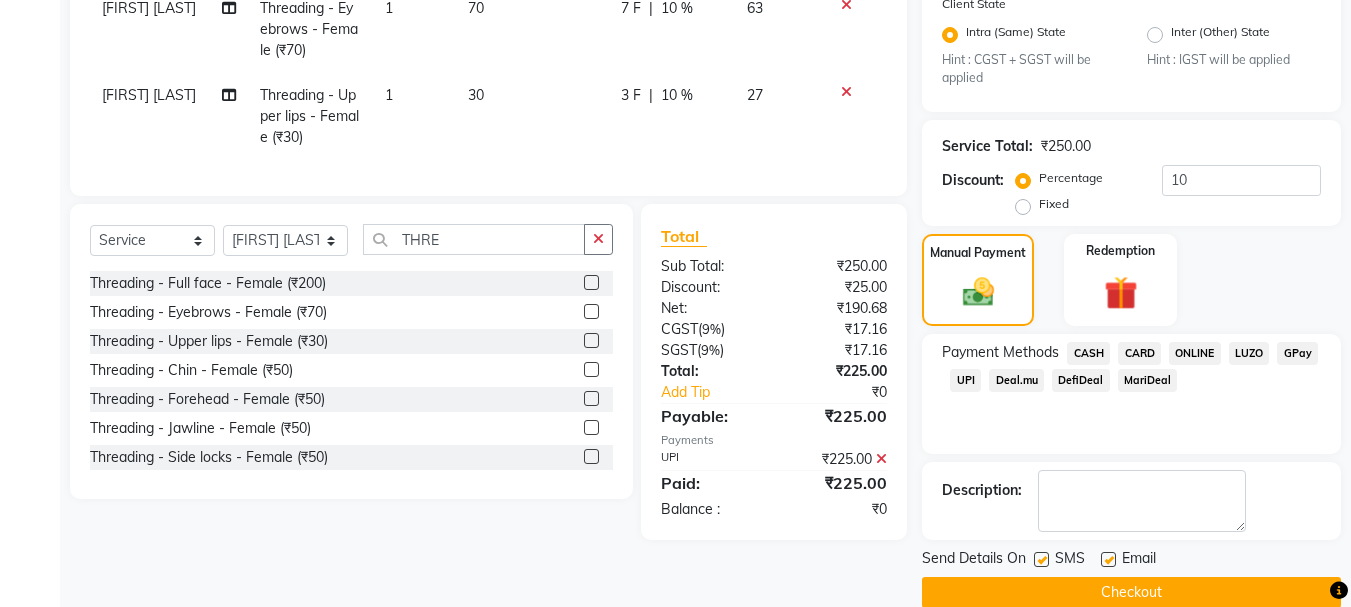 scroll, scrollTop: 483, scrollLeft: 0, axis: vertical 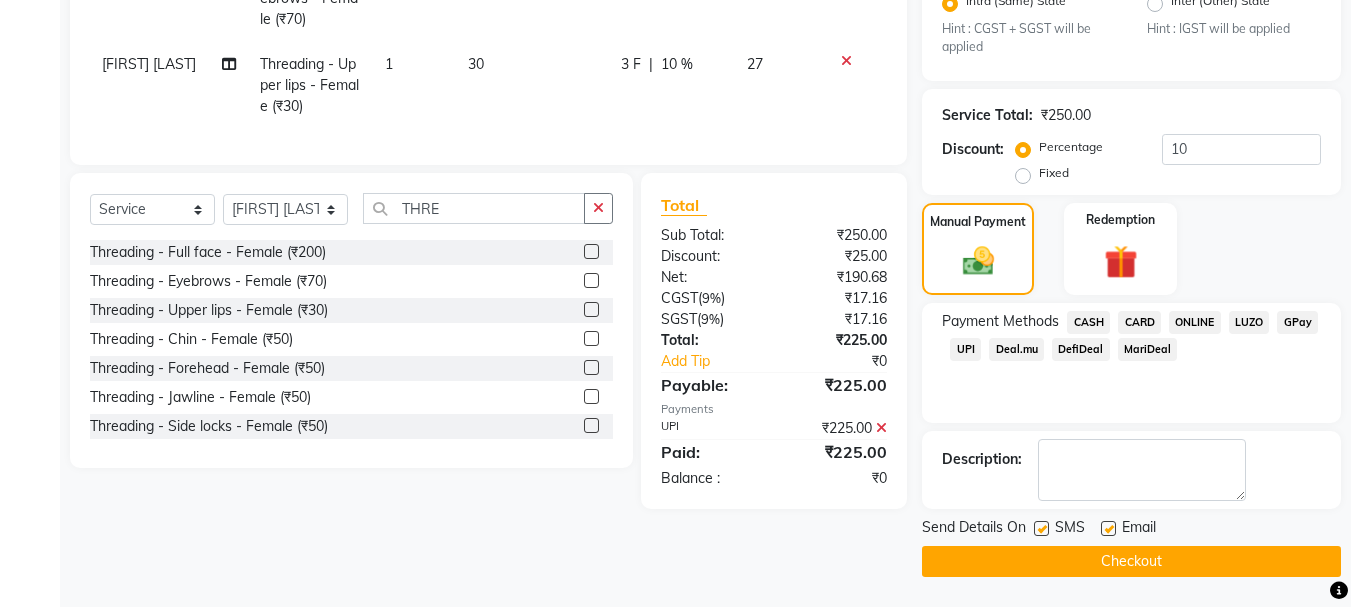 click on "Checkout" 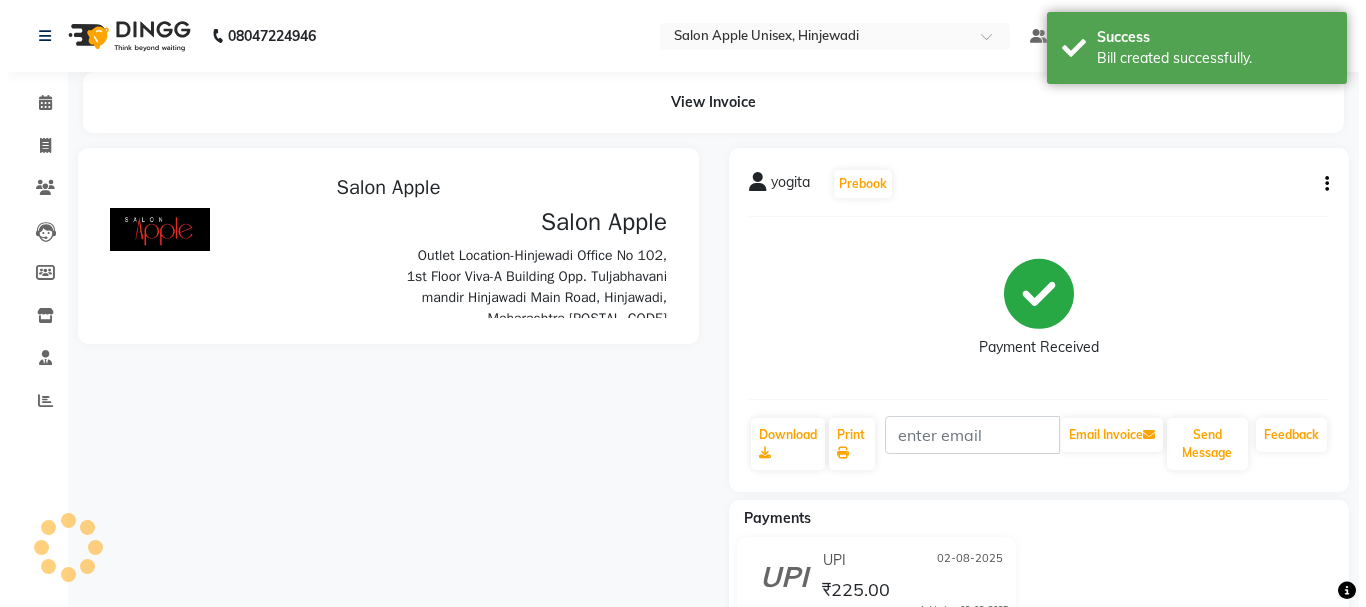 scroll, scrollTop: 0, scrollLeft: 0, axis: both 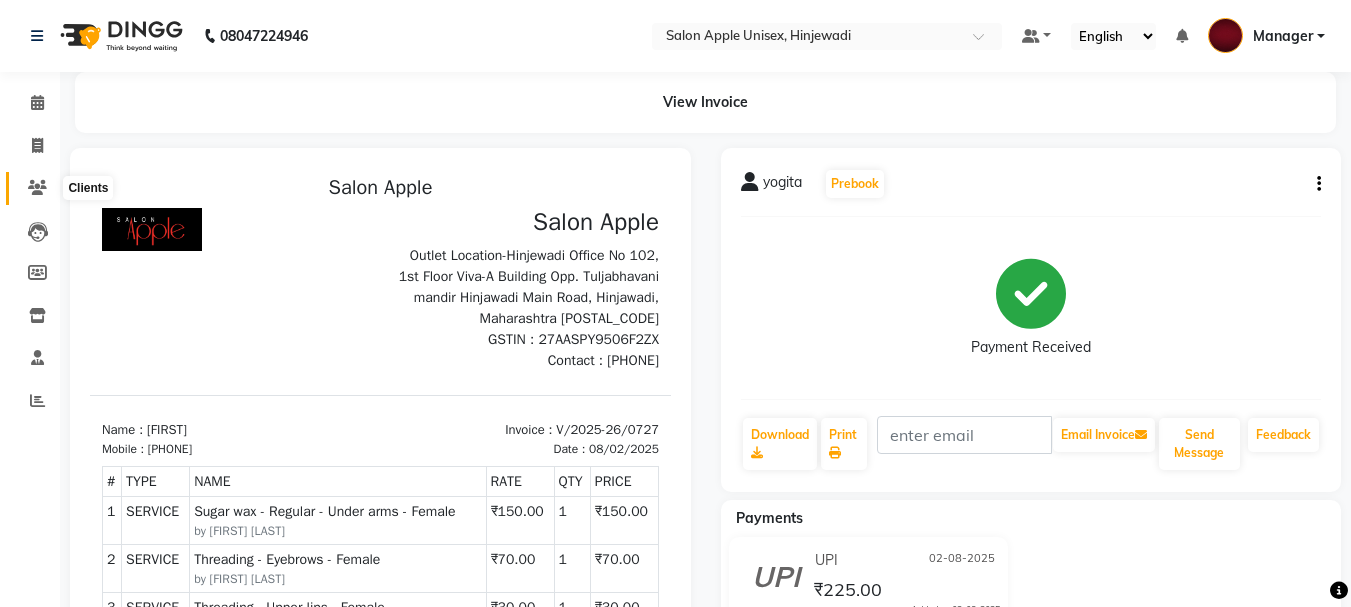 click 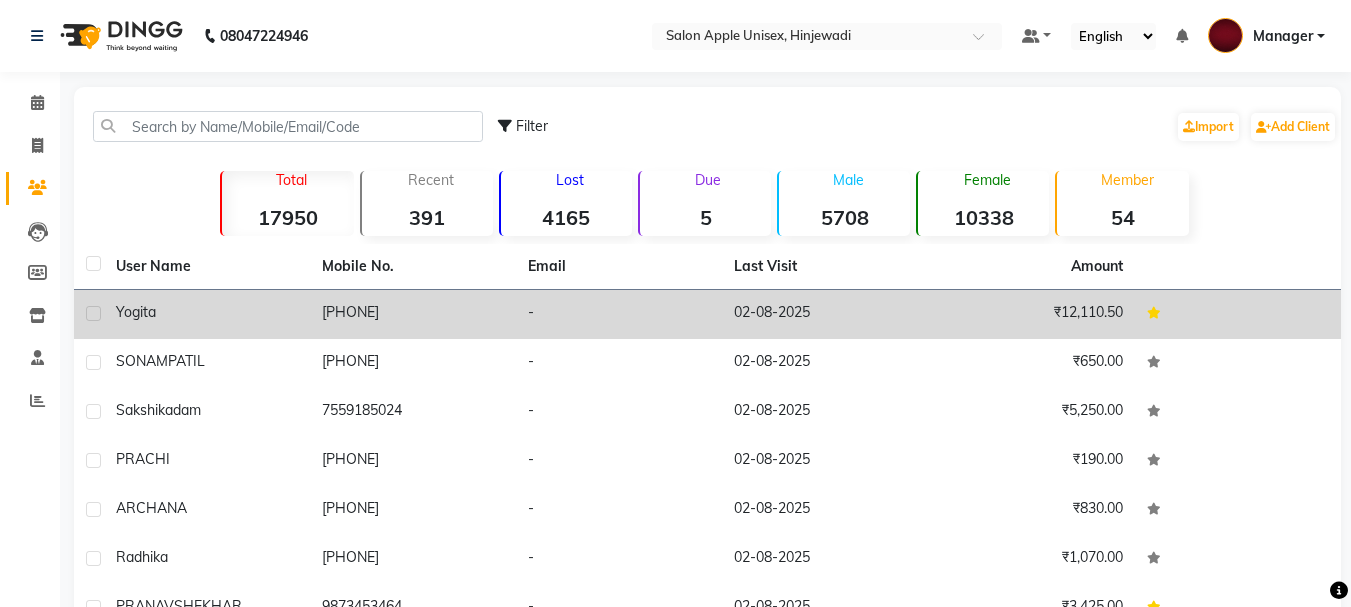 click on "₹12,110.50" 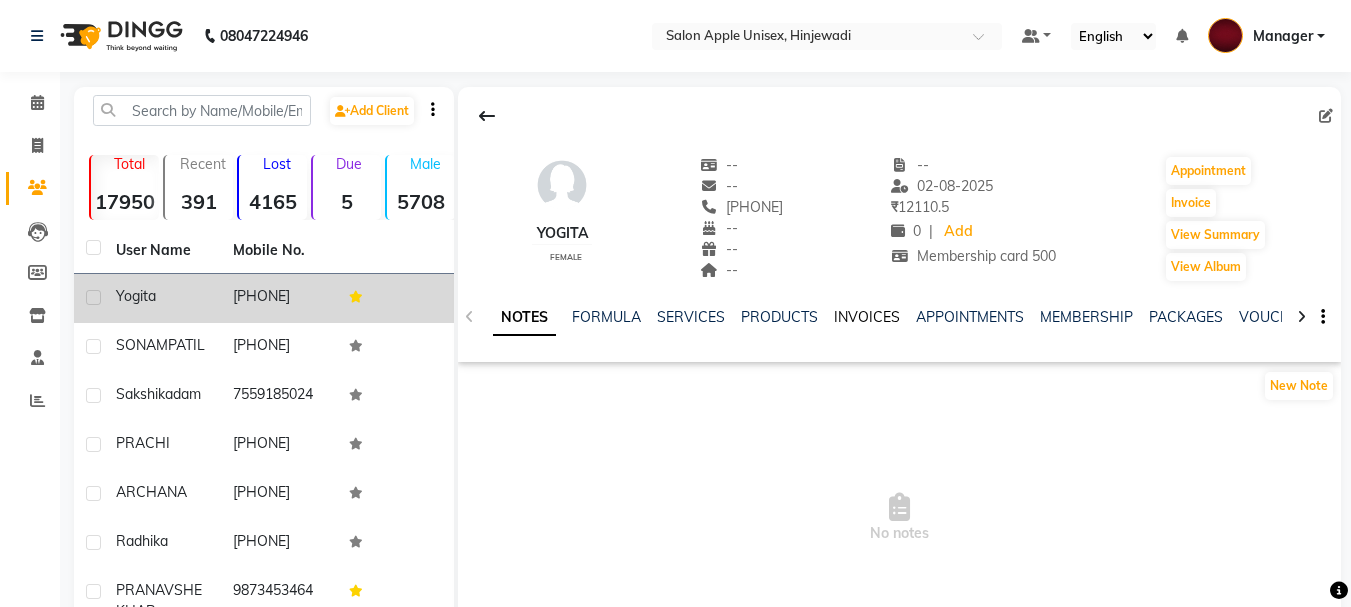 click on "INVOICES" 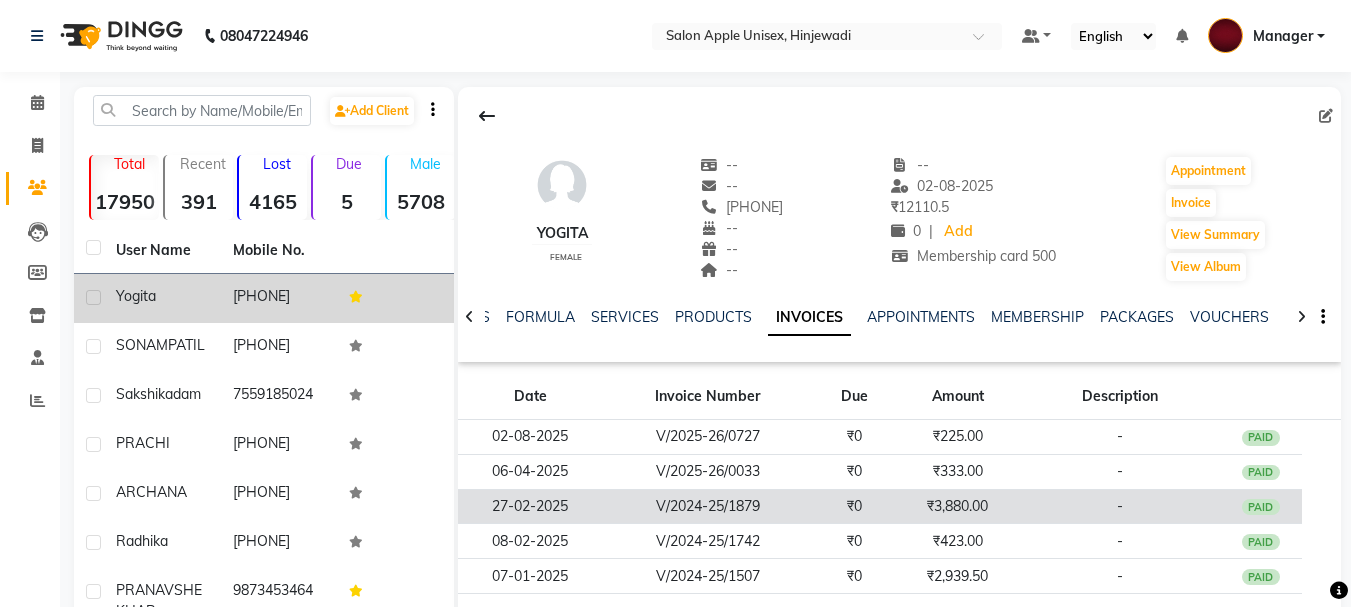 click on "₹3,880.00" 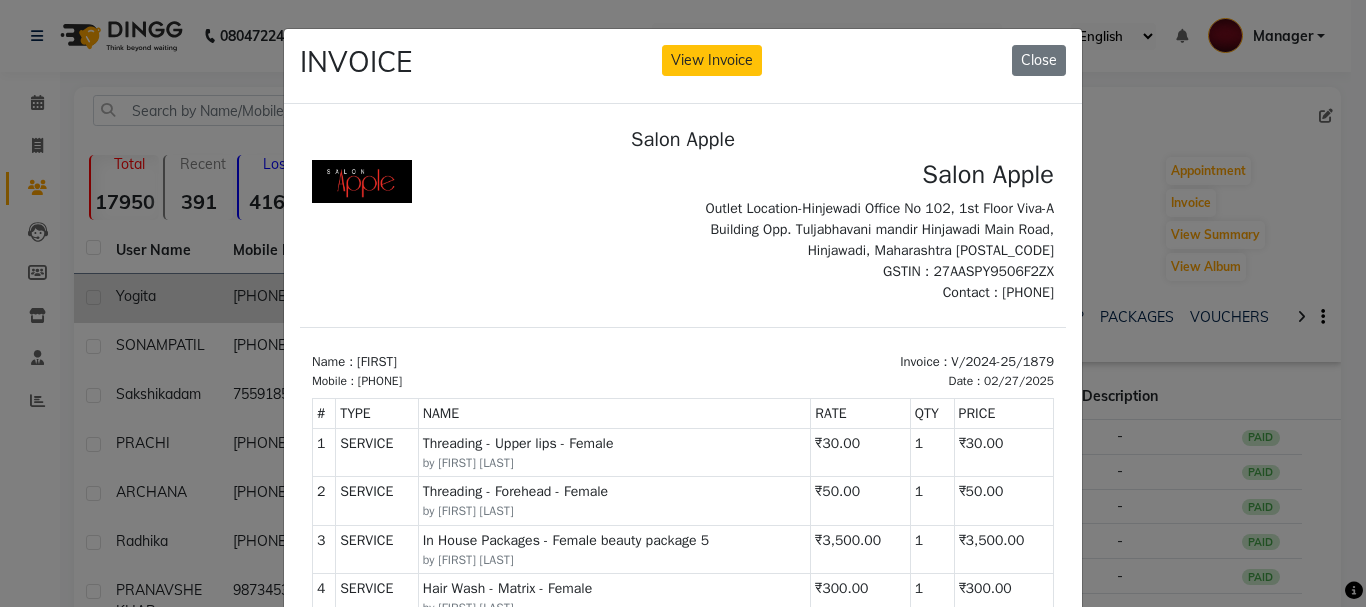 scroll, scrollTop: 16, scrollLeft: 0, axis: vertical 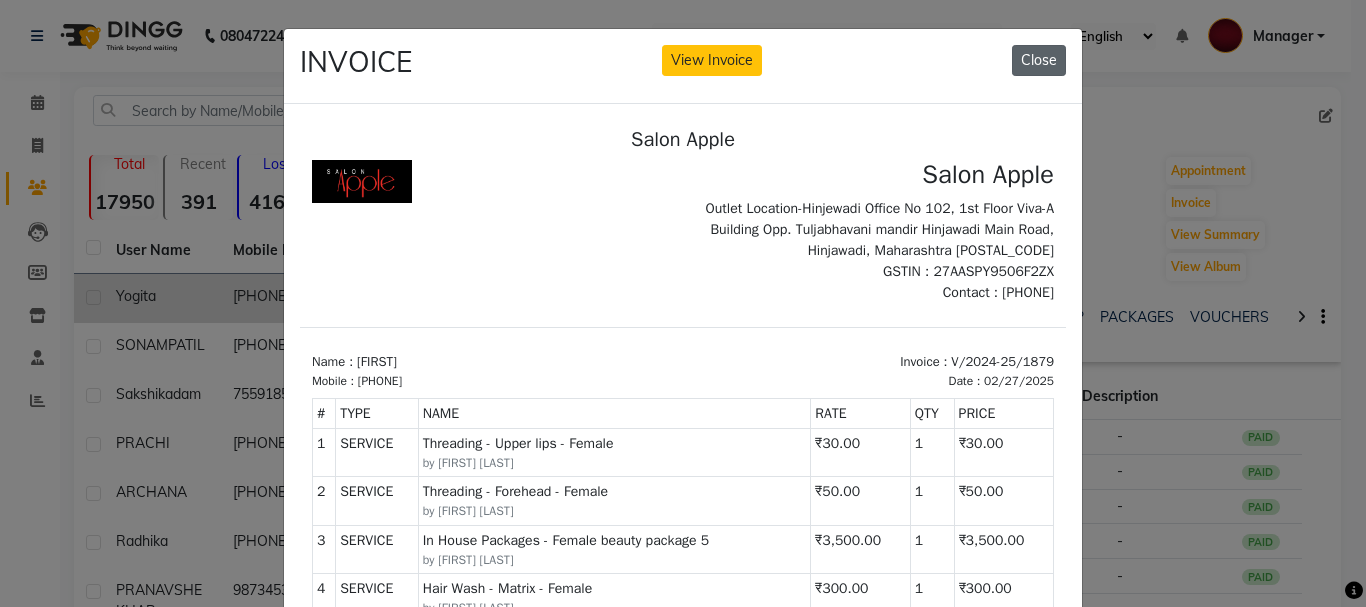 click on "Close" 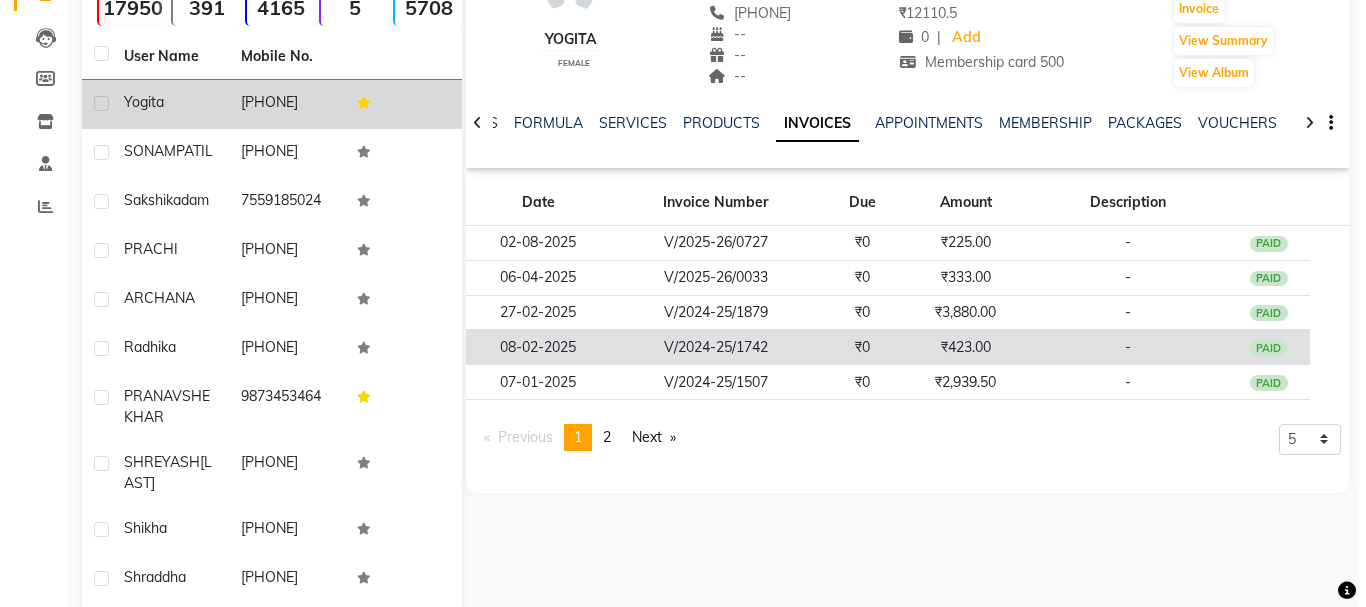 scroll, scrollTop: 277, scrollLeft: 0, axis: vertical 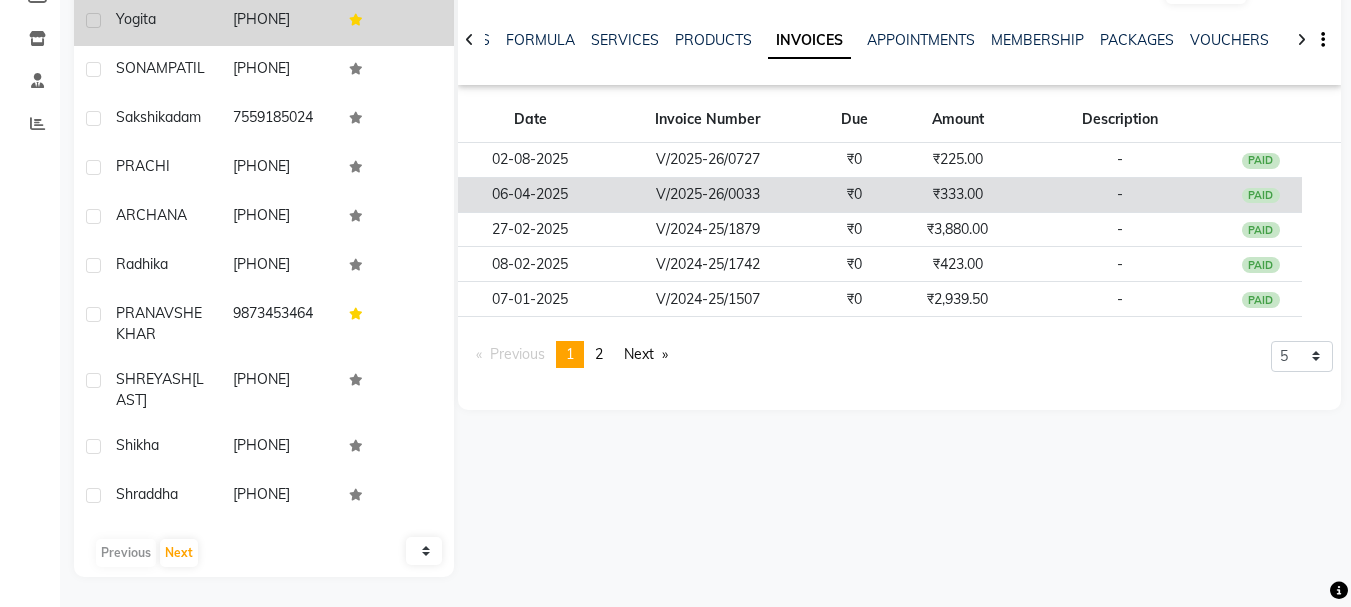click on "₹333.00" 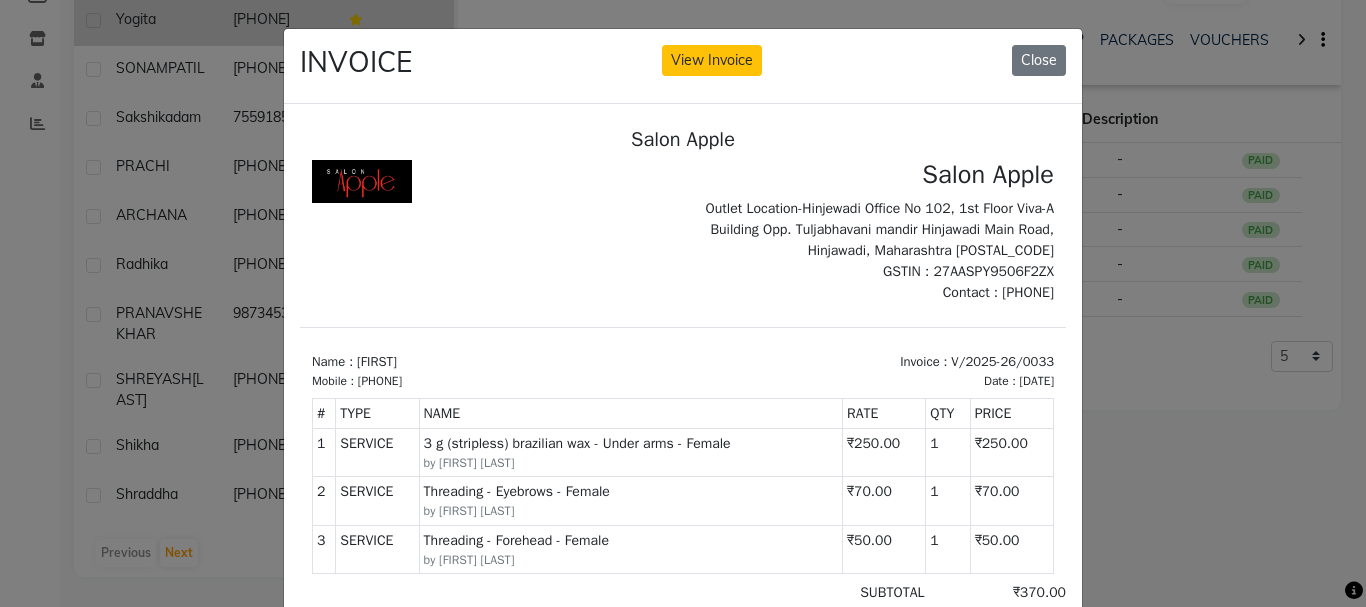 scroll, scrollTop: 16, scrollLeft: 0, axis: vertical 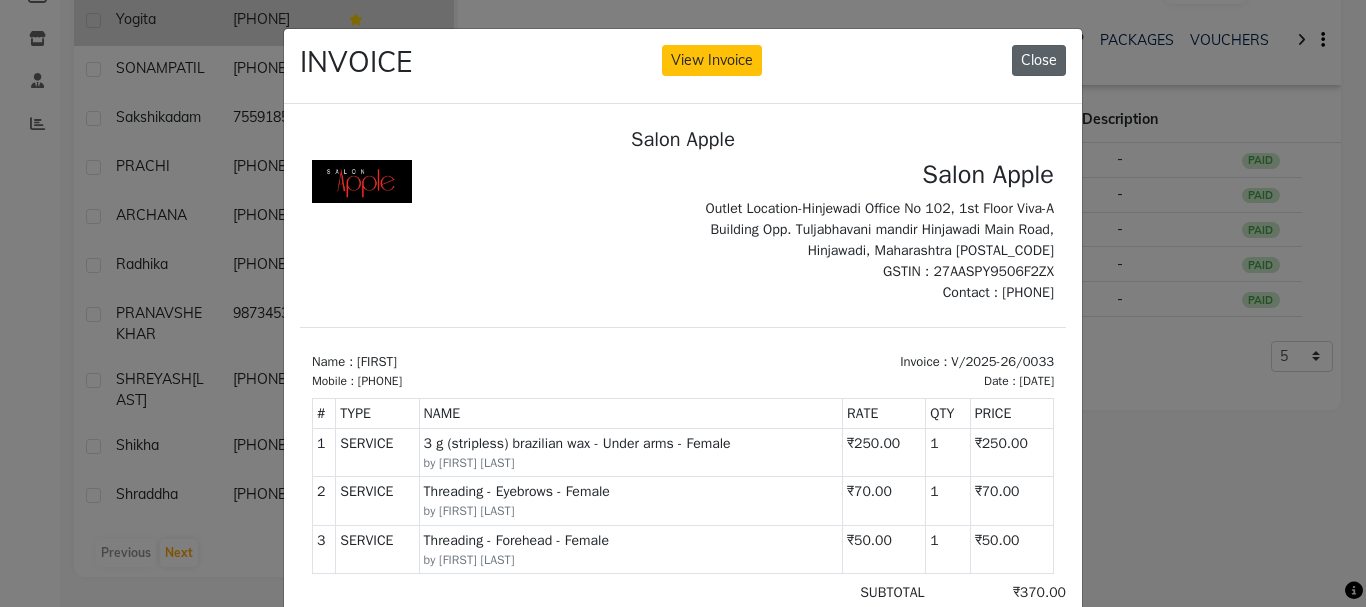 click on "Close" 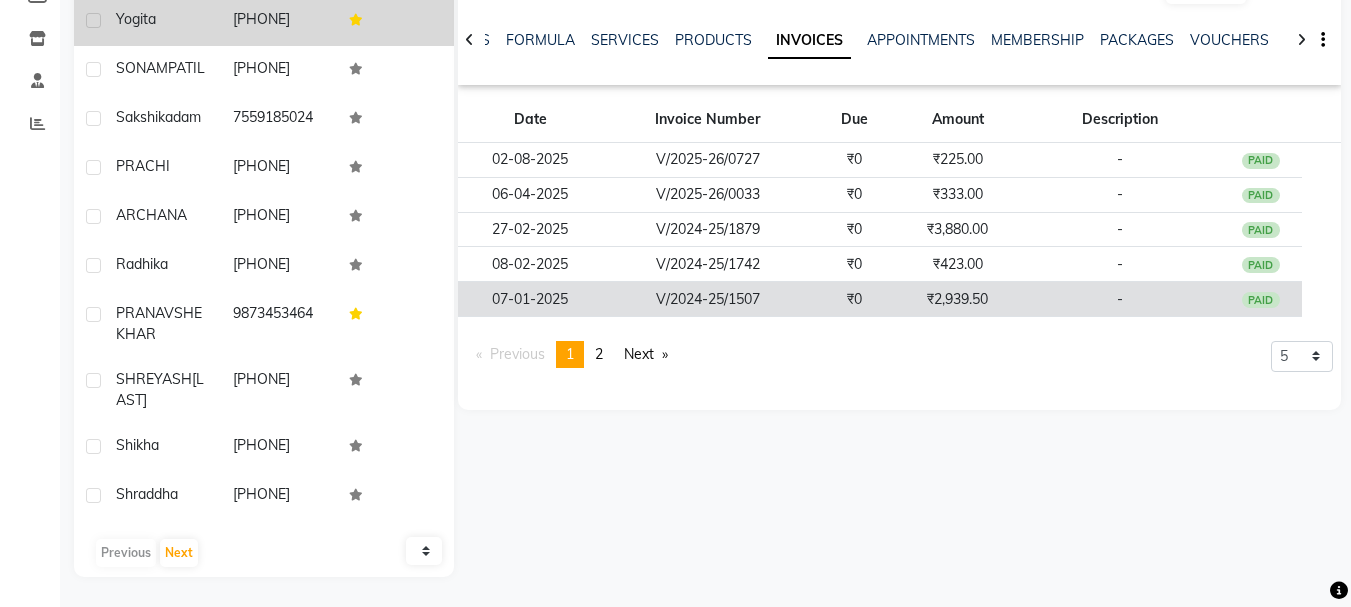 click on "₹2,939.50" 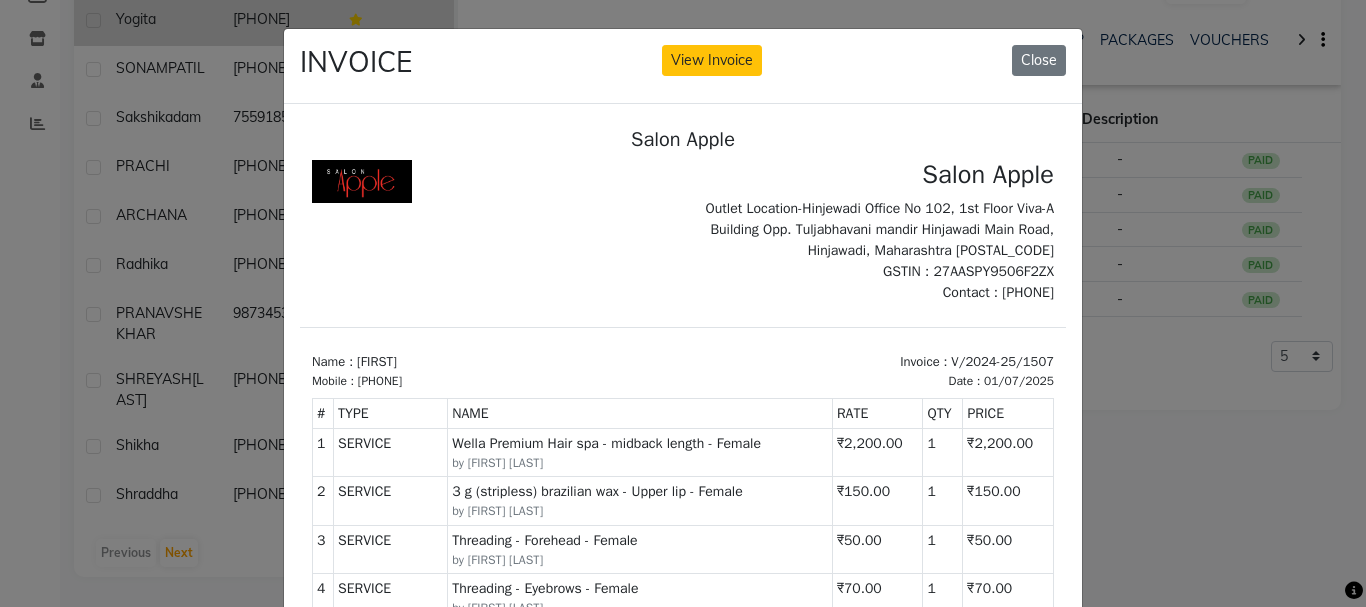 scroll, scrollTop: 16, scrollLeft: 0, axis: vertical 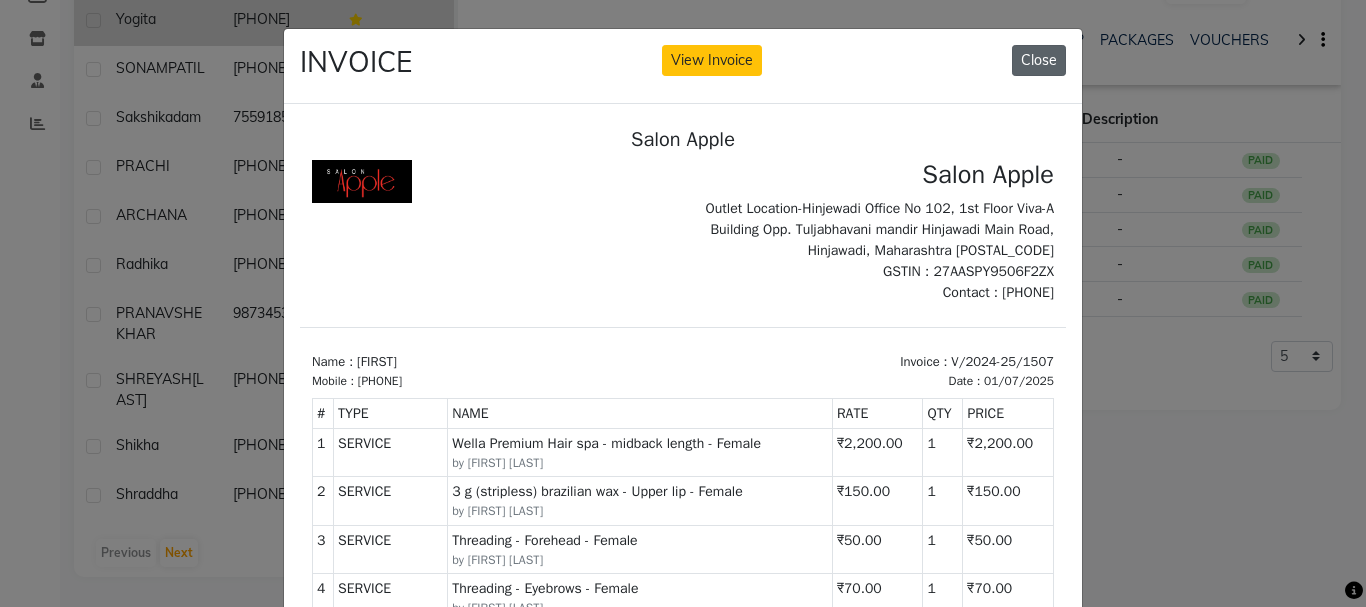 click on "Close" 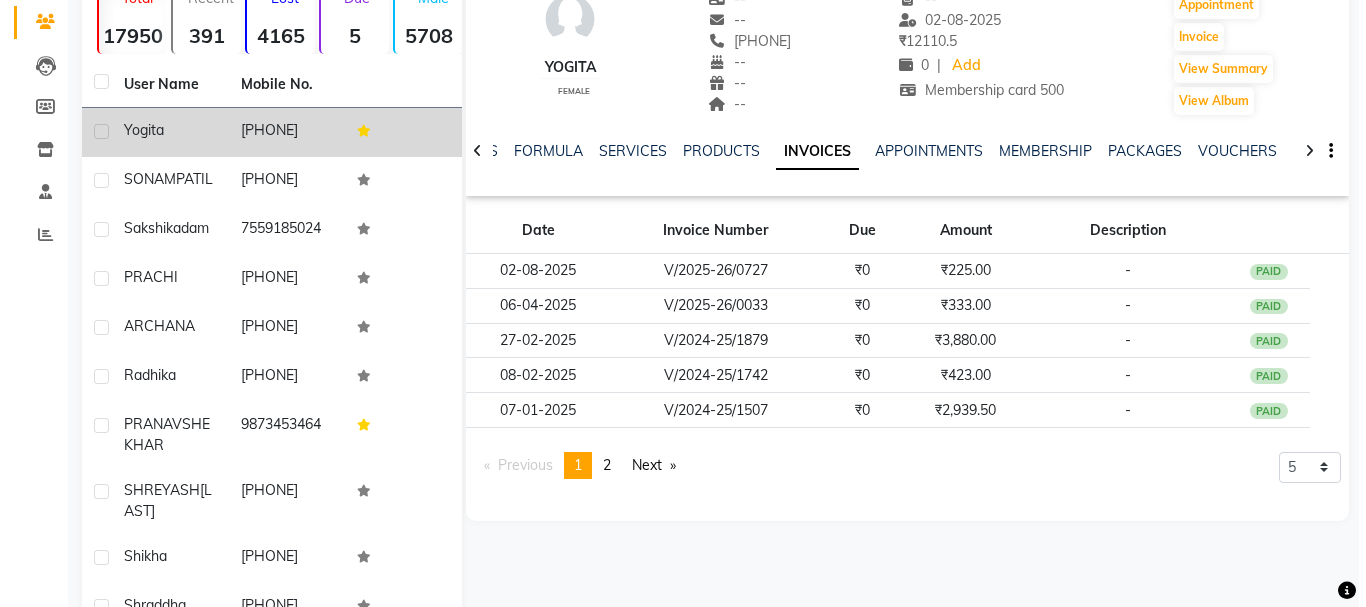 scroll, scrollTop: 0, scrollLeft: 0, axis: both 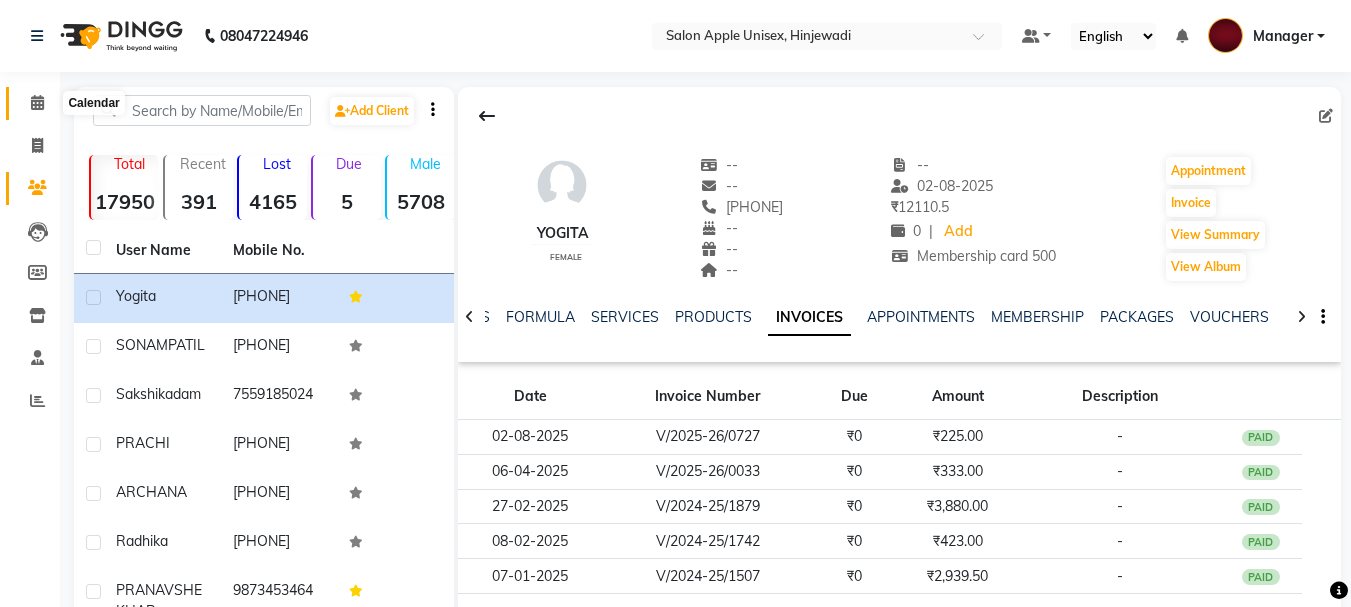 click 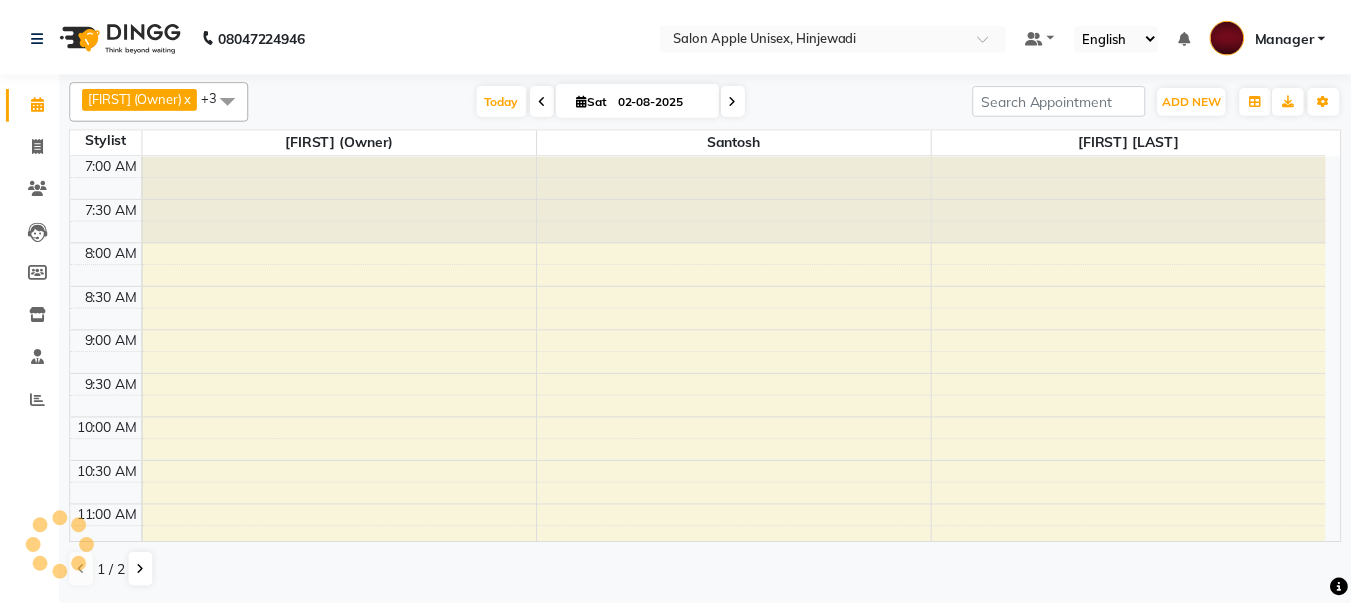 scroll, scrollTop: 0, scrollLeft: 0, axis: both 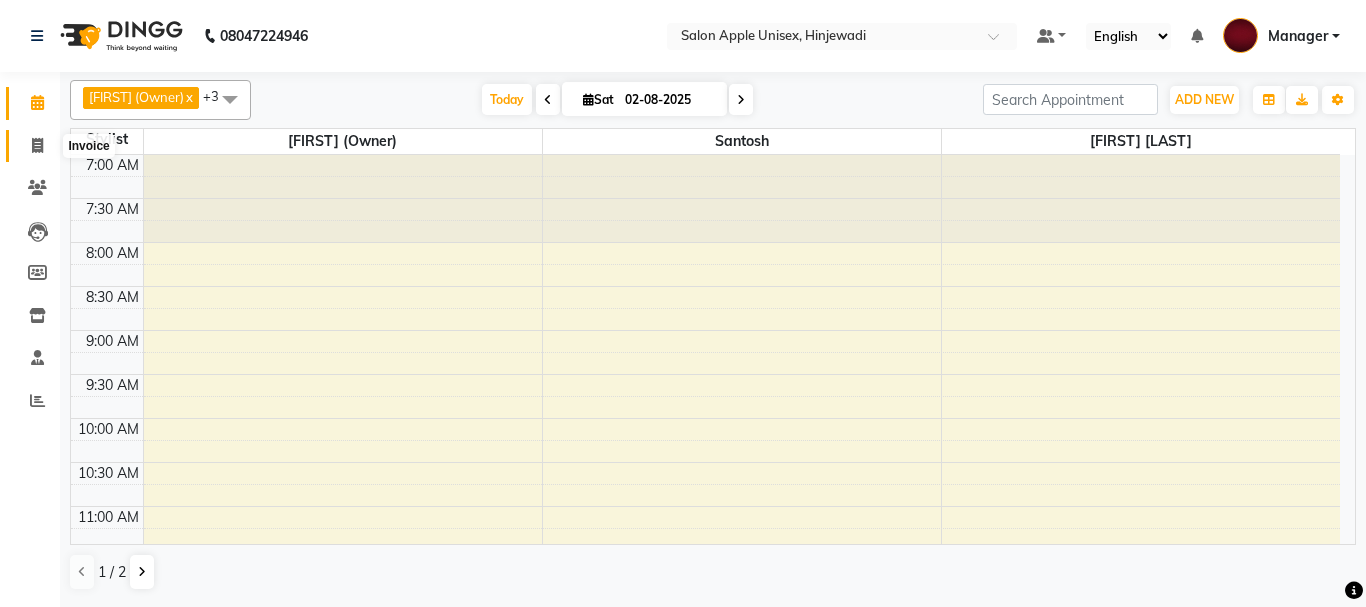 click 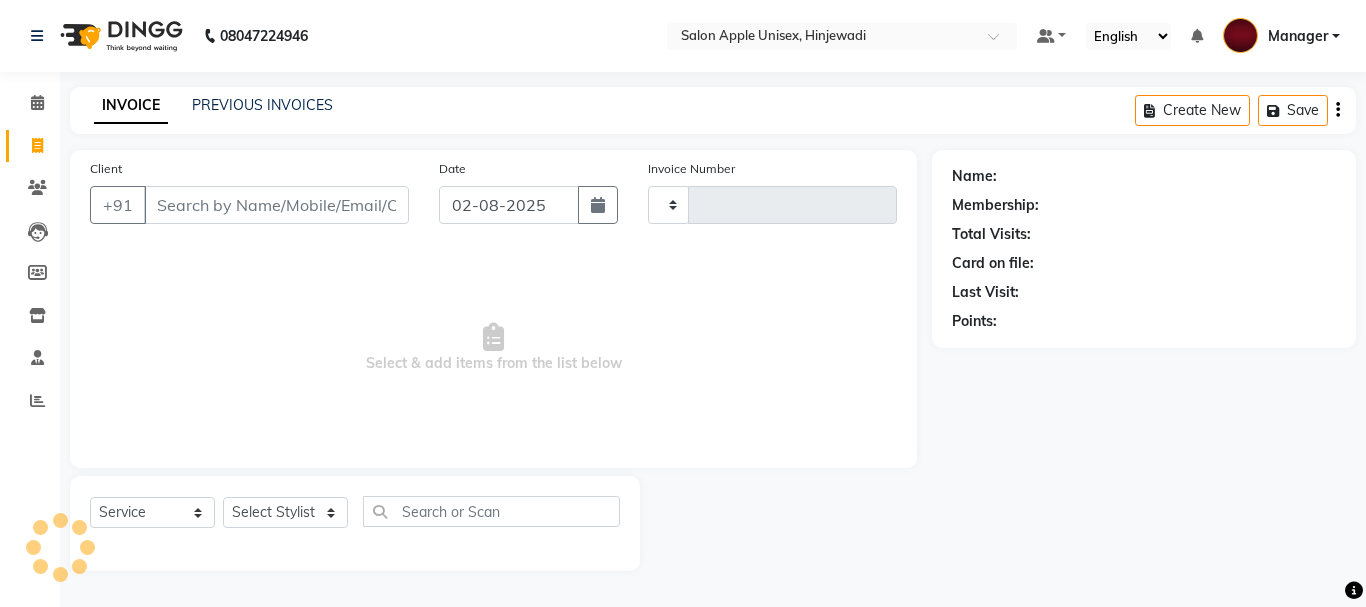 type on "0728" 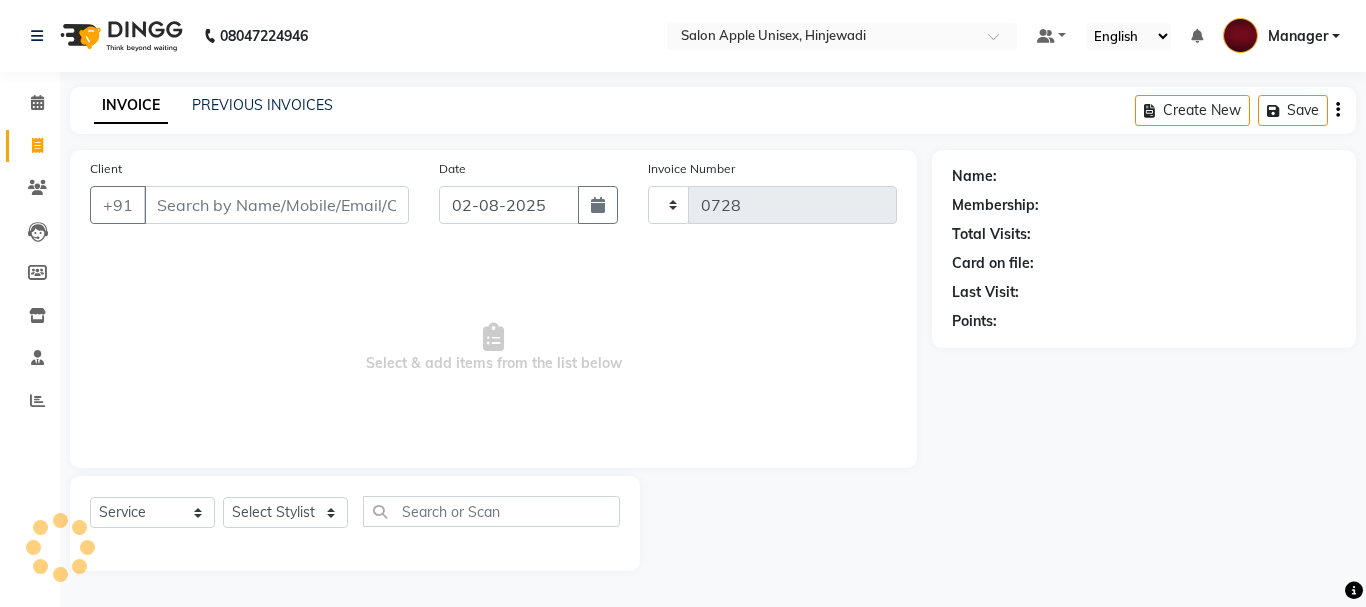 select on "112" 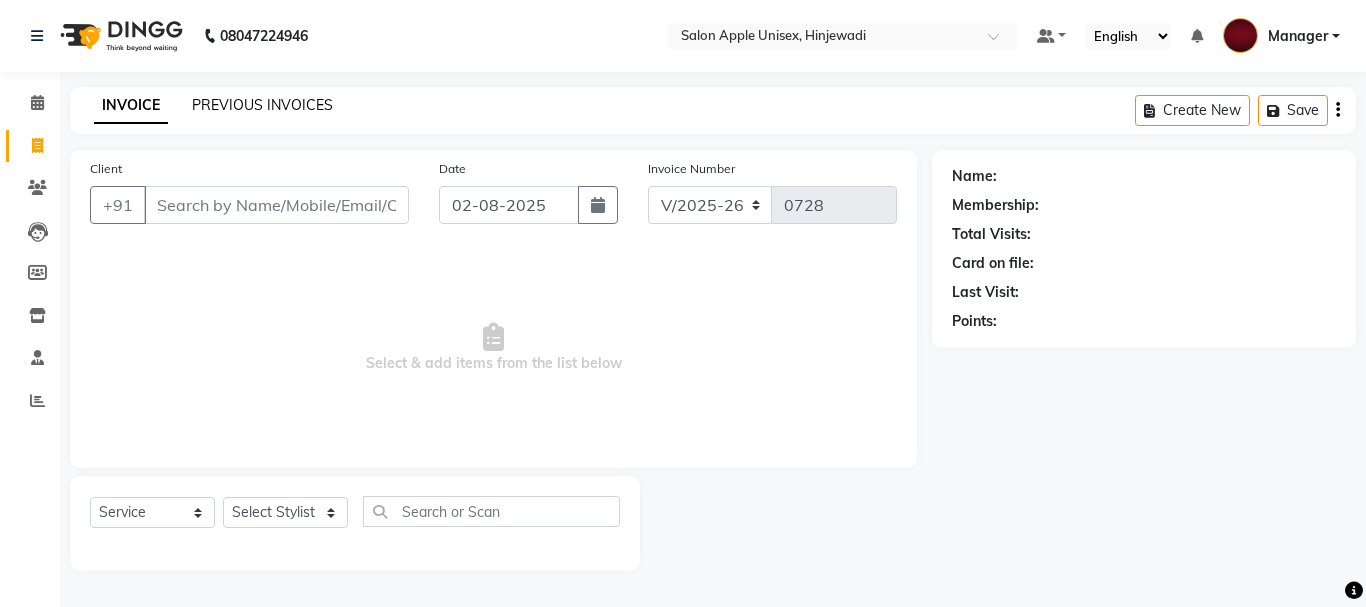 click on "PREVIOUS INVOICES" 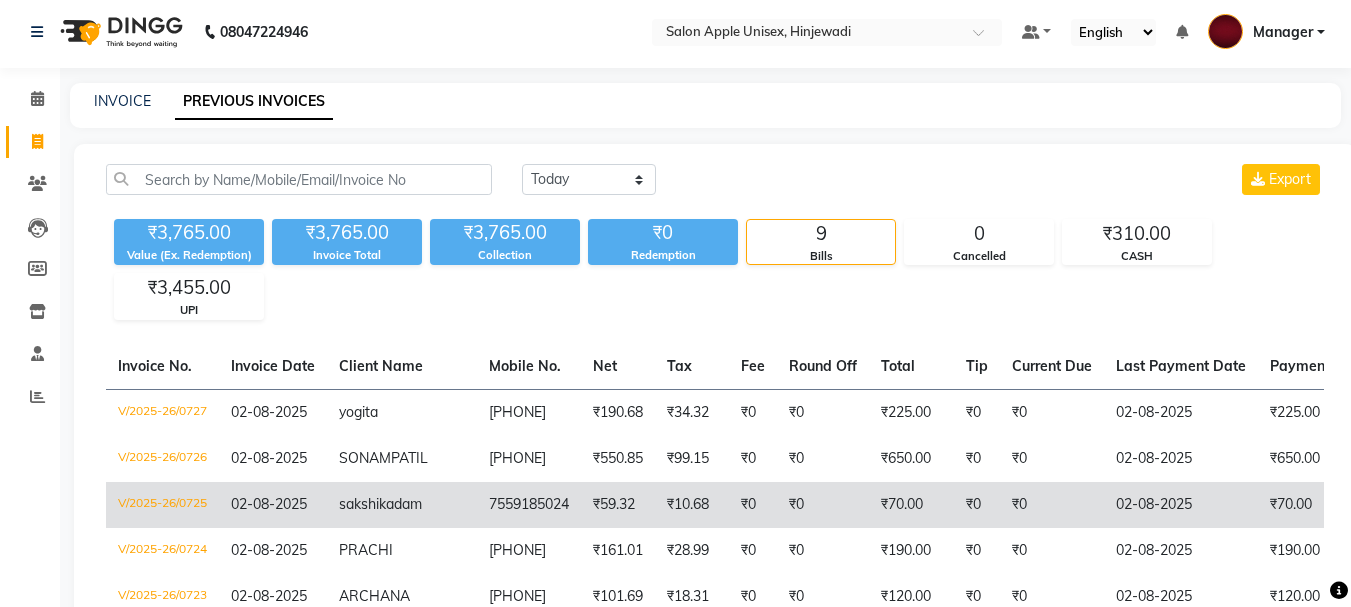 scroll, scrollTop: 0, scrollLeft: 0, axis: both 